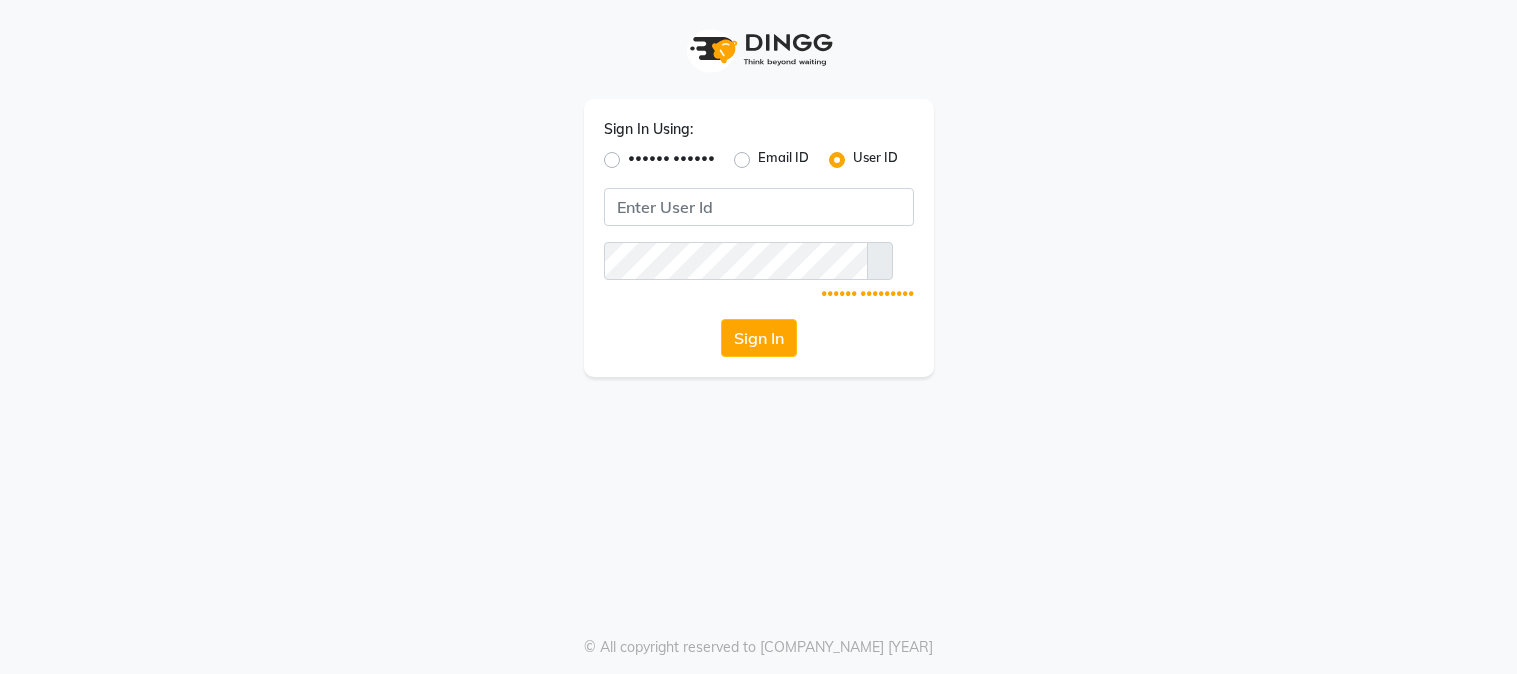 scroll, scrollTop: 0, scrollLeft: 0, axis: both 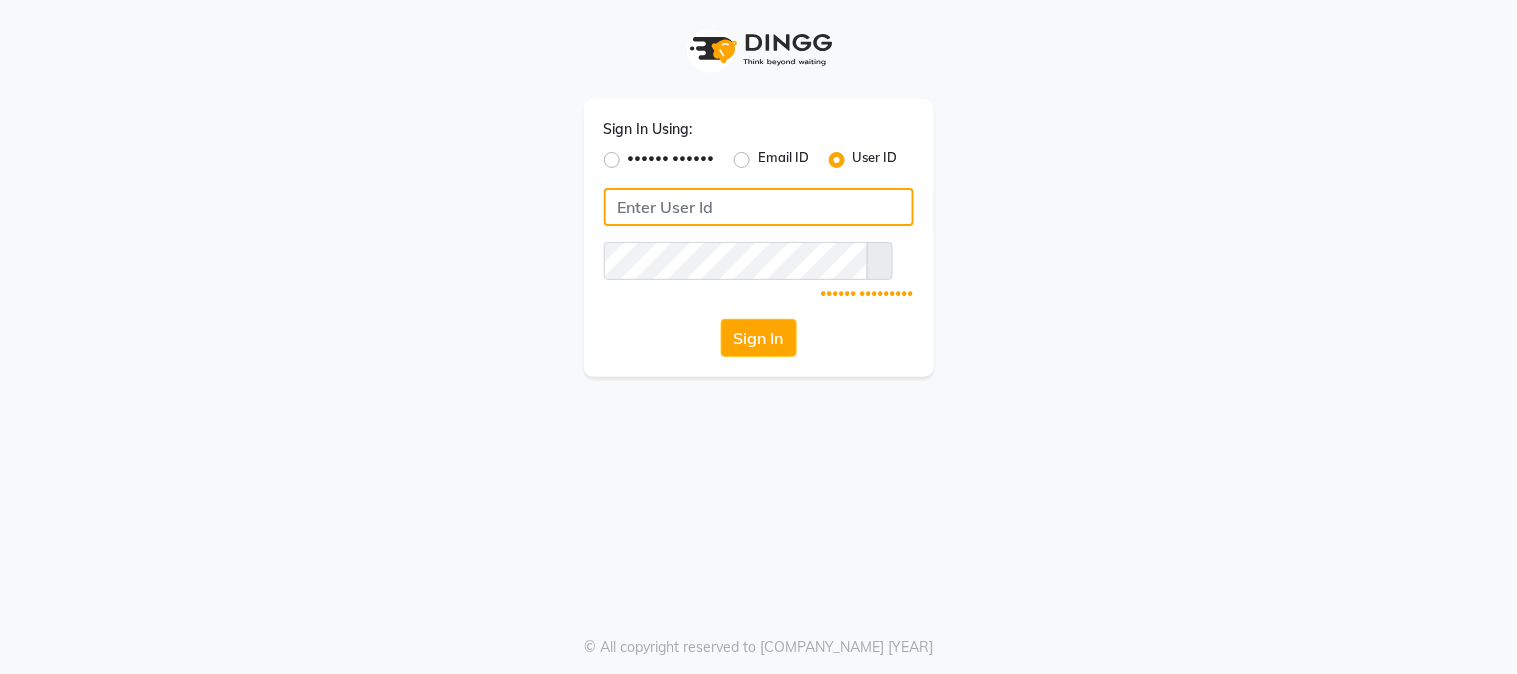 click at bounding box center [759, 207] 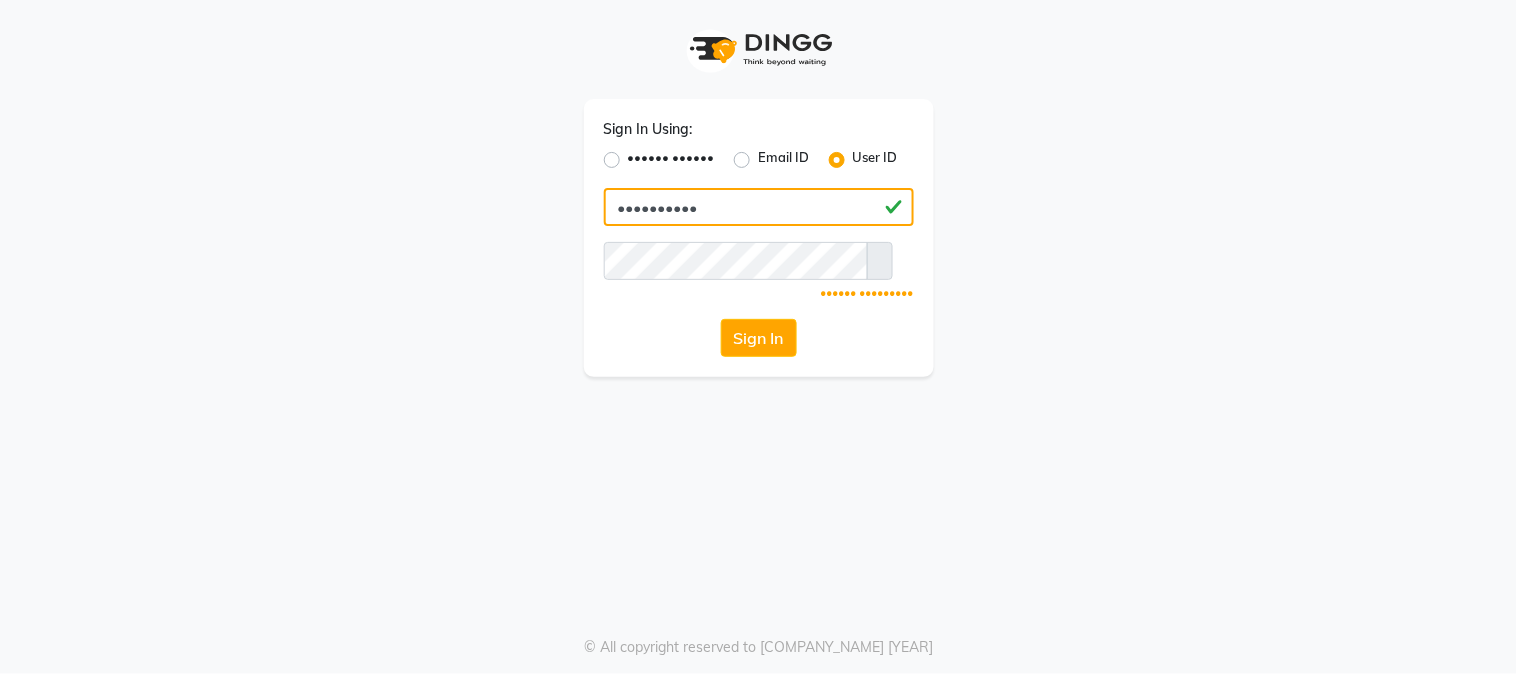type on "••••••••••" 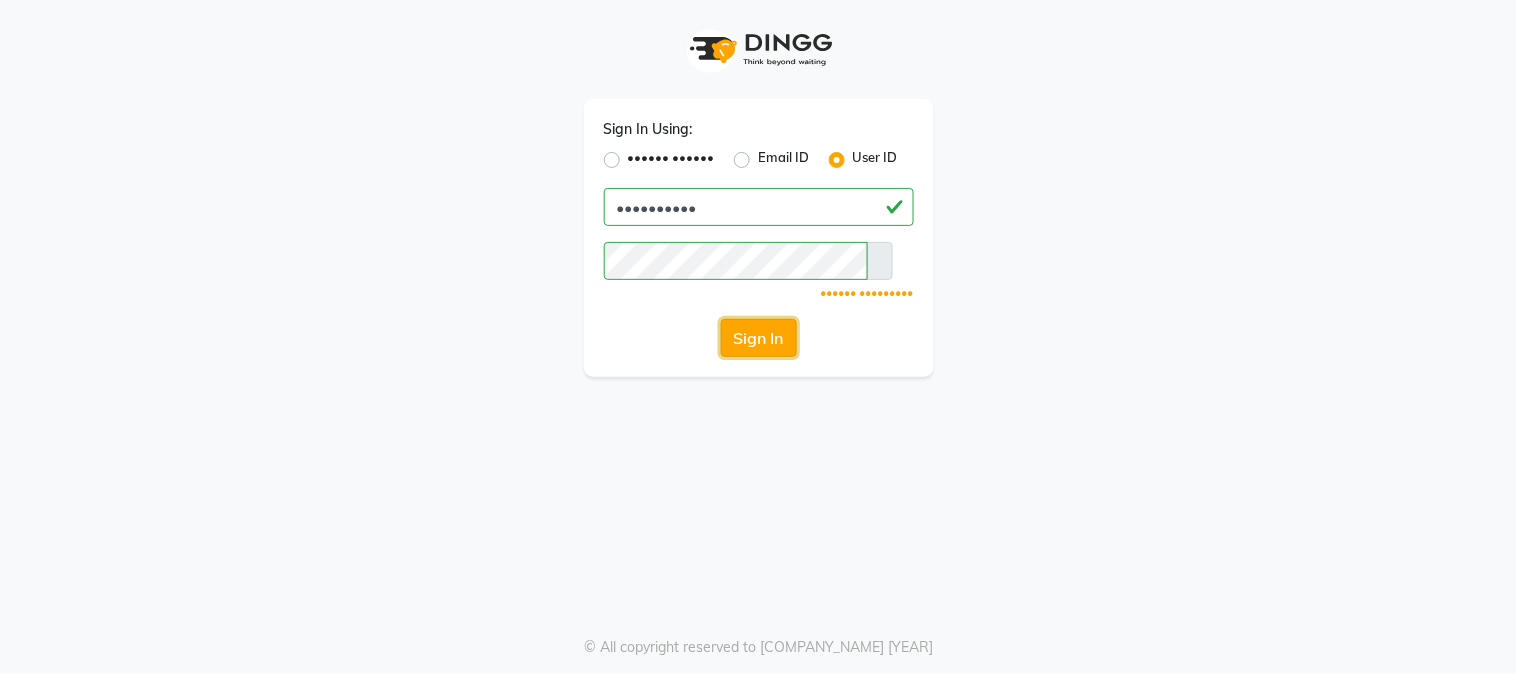 click on "Sign In" at bounding box center (759, 338) 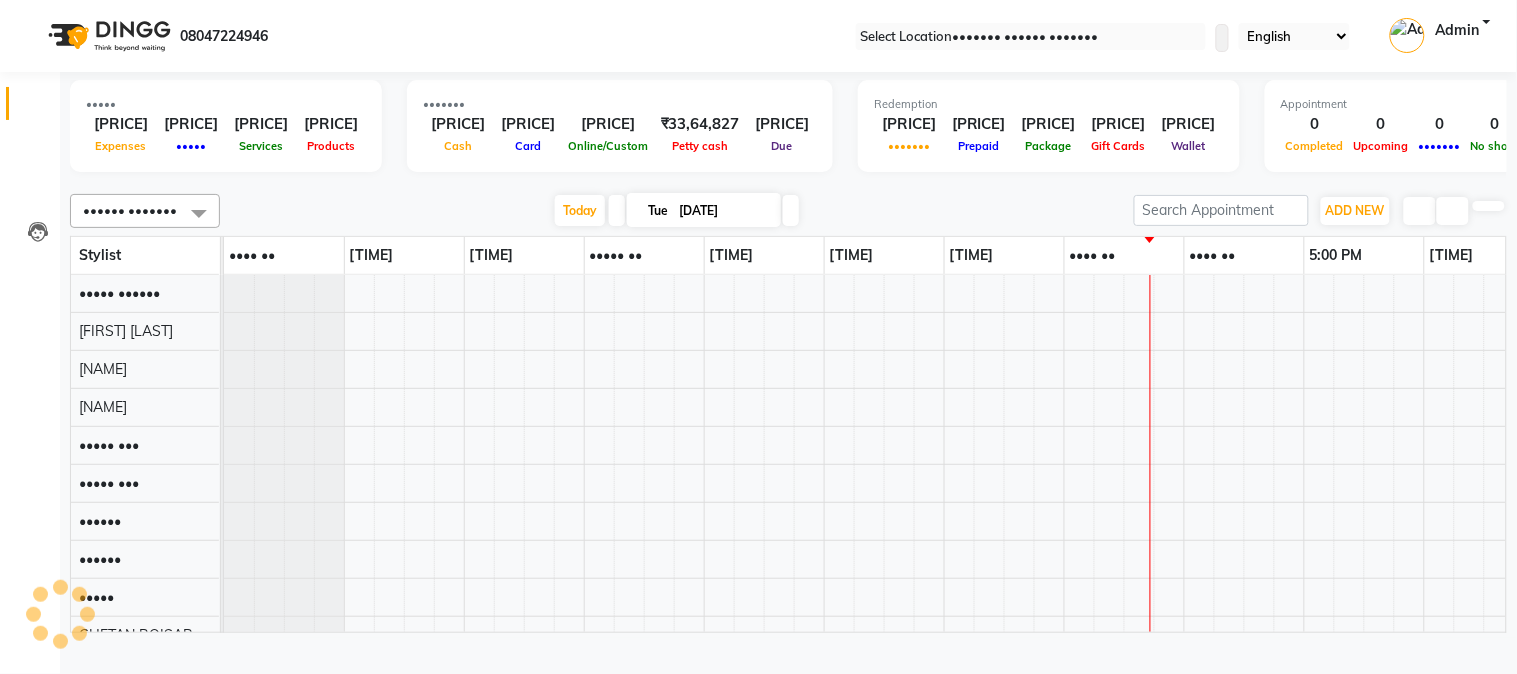 scroll, scrollTop: 0, scrollLeft: 0, axis: both 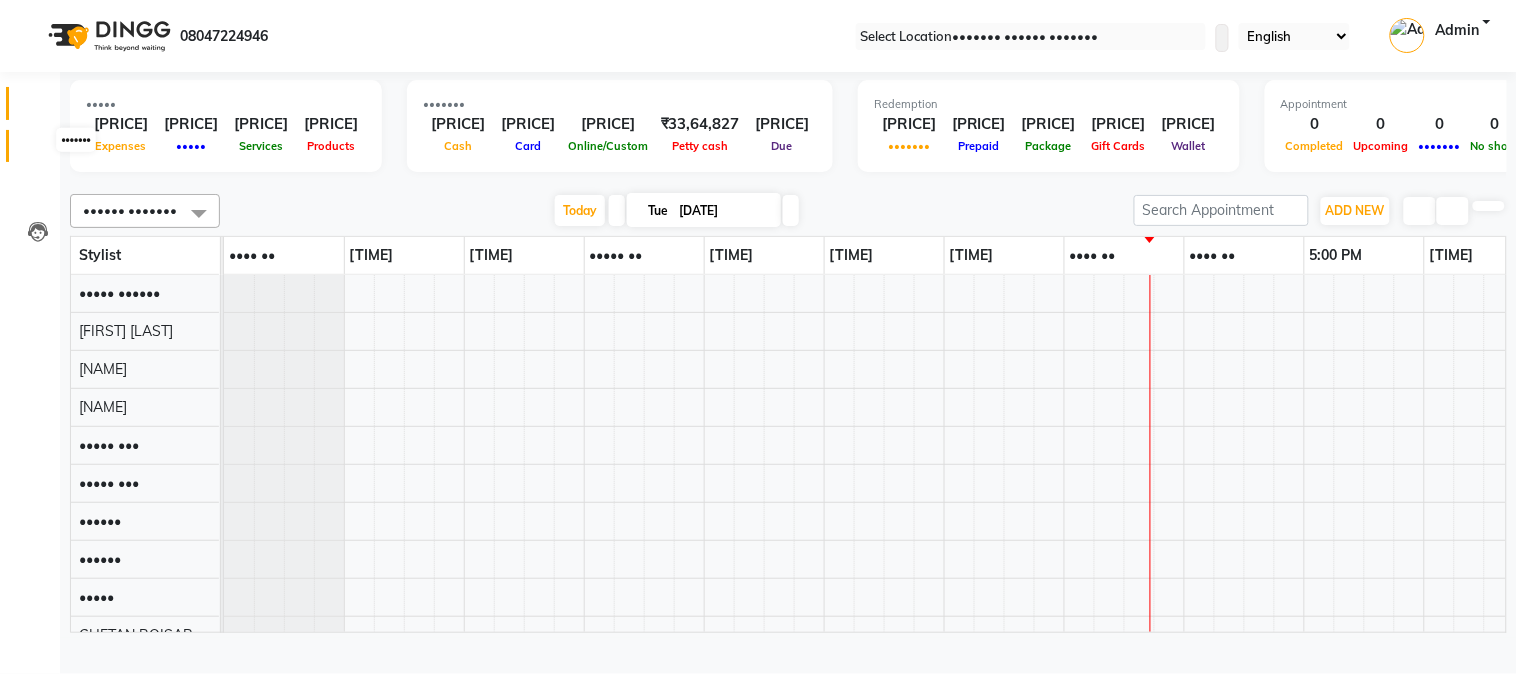 click at bounding box center [37, 151] 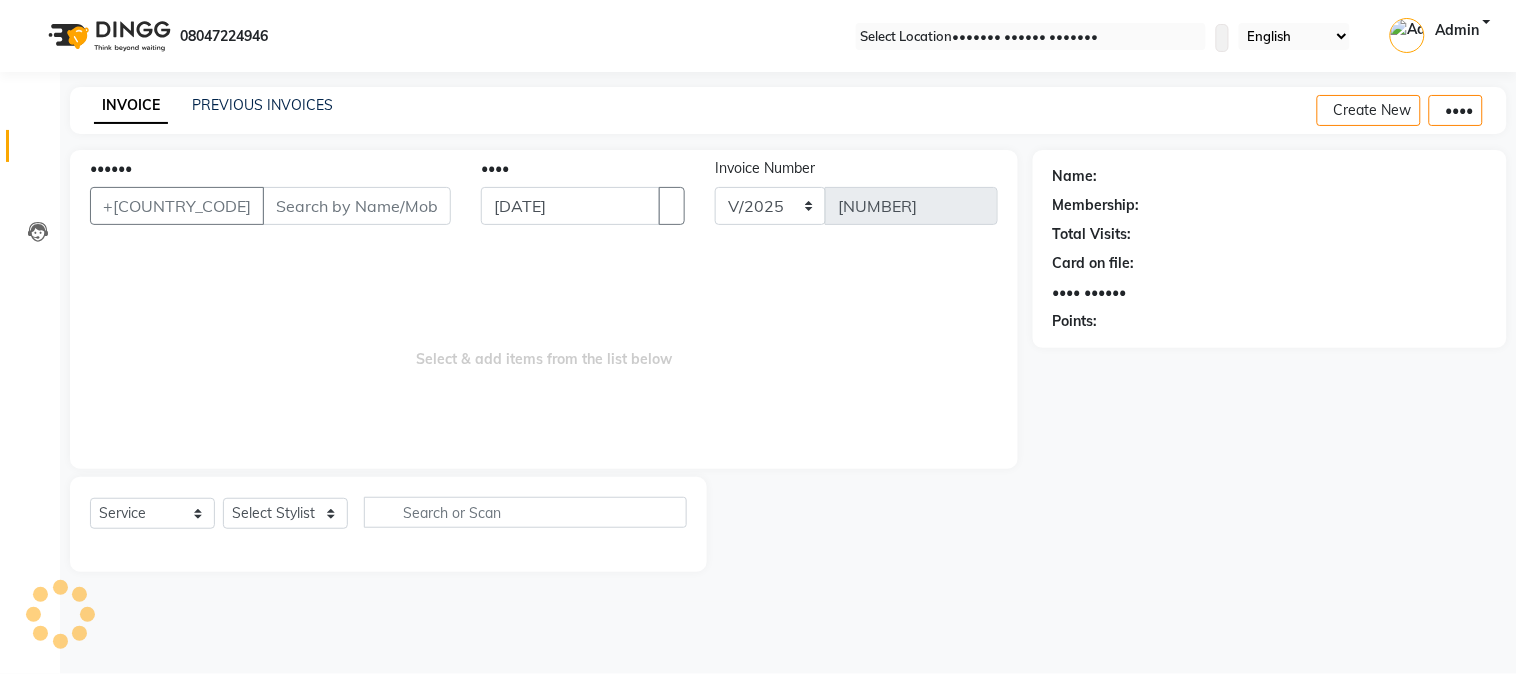 click on "••••••" at bounding box center [357, 206] 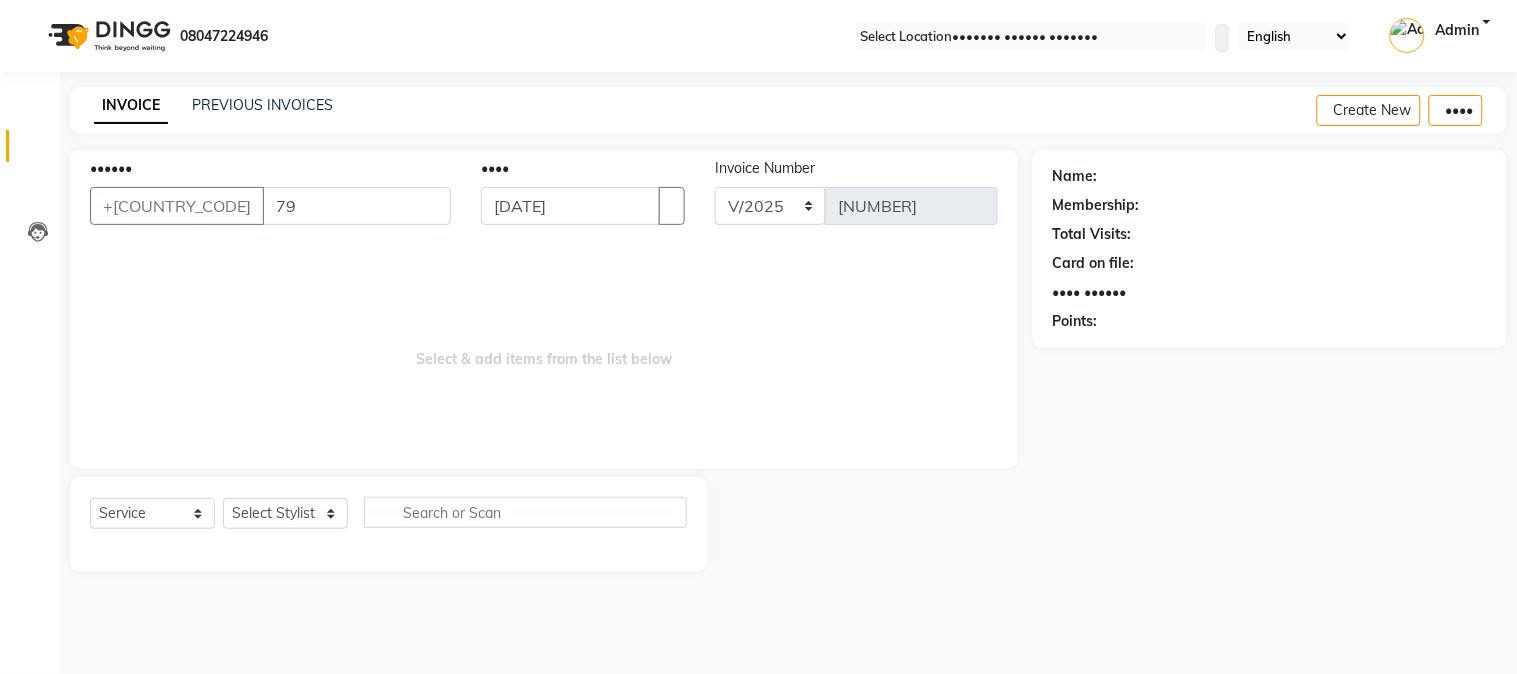 drag, startPoint x: 0, startPoint y: 555, endPoint x: 966, endPoint y: 294, distance: 1000.6383 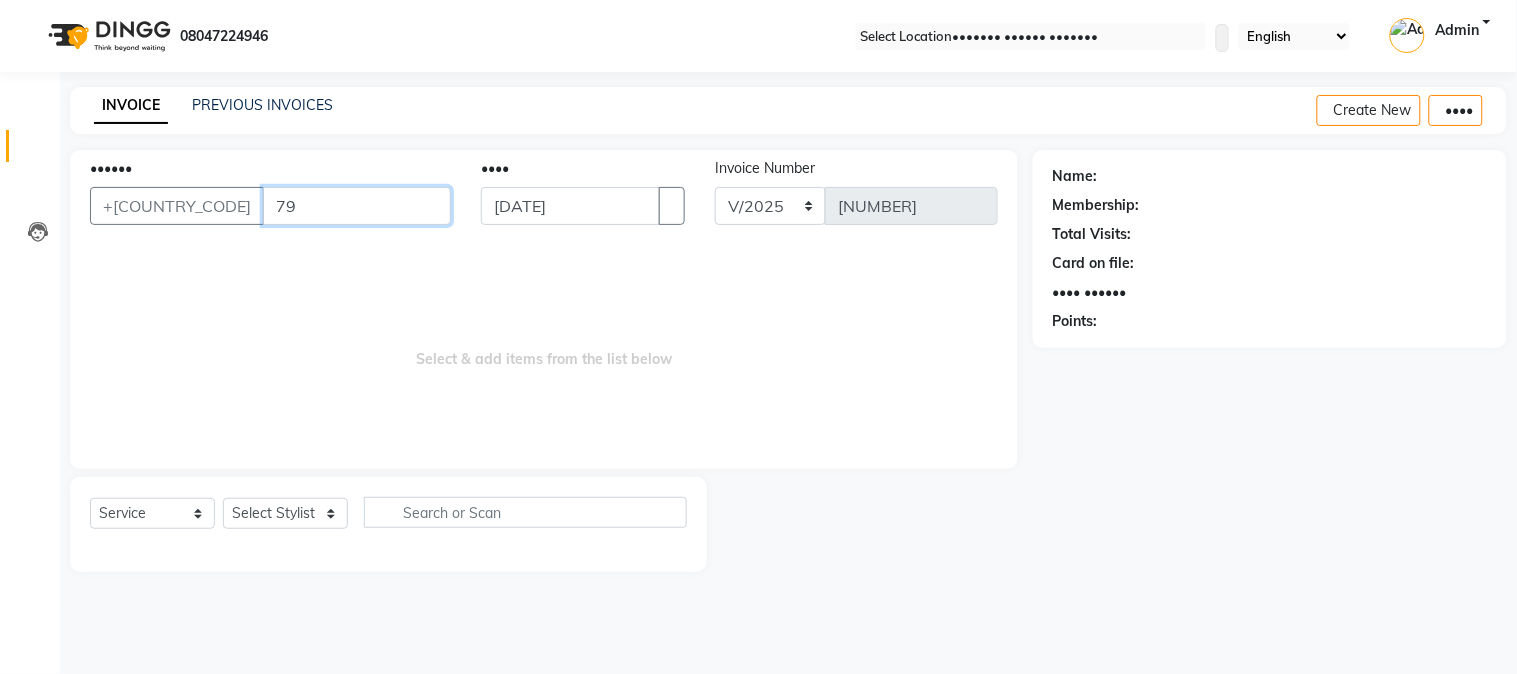 drag, startPoint x: 242, startPoint y: 210, endPoint x: 221, endPoint y: 201, distance: 22.847319 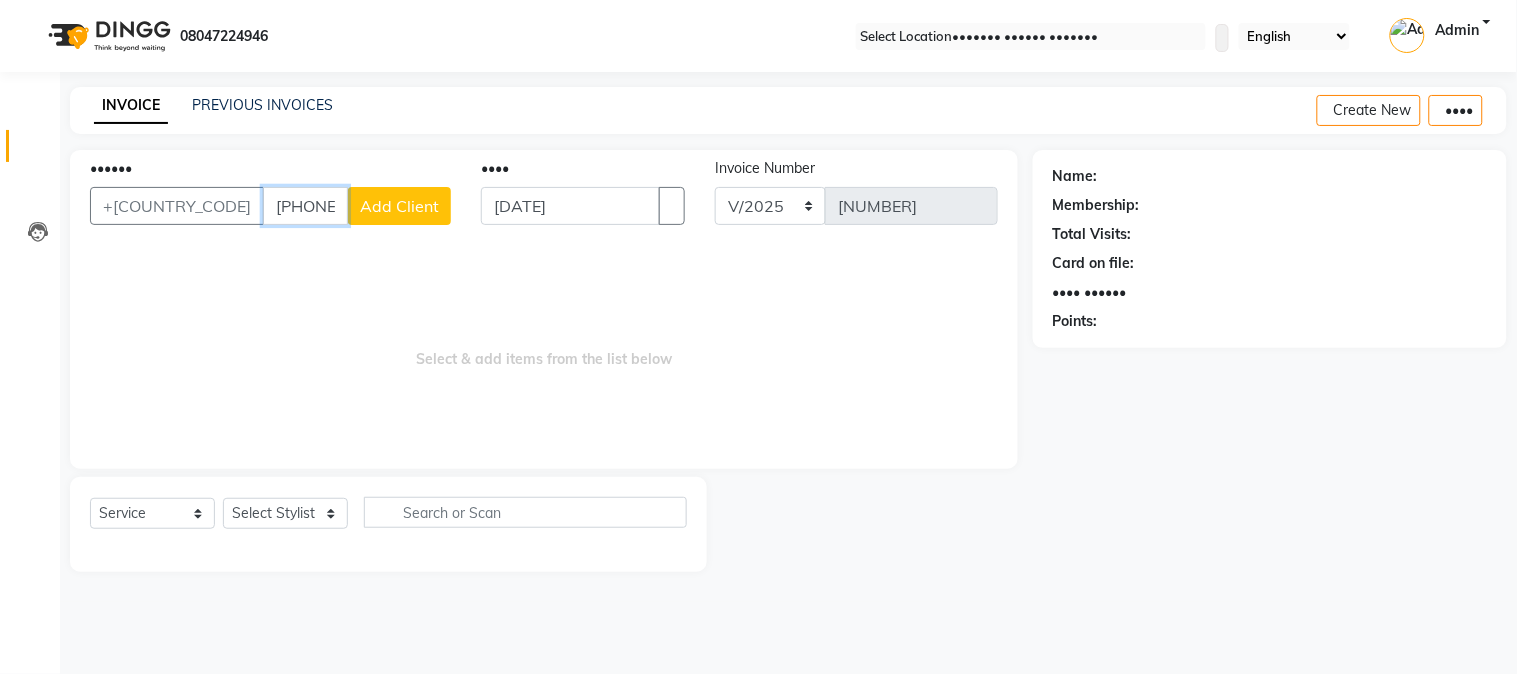 type on "[PHONE_NUMBER]" 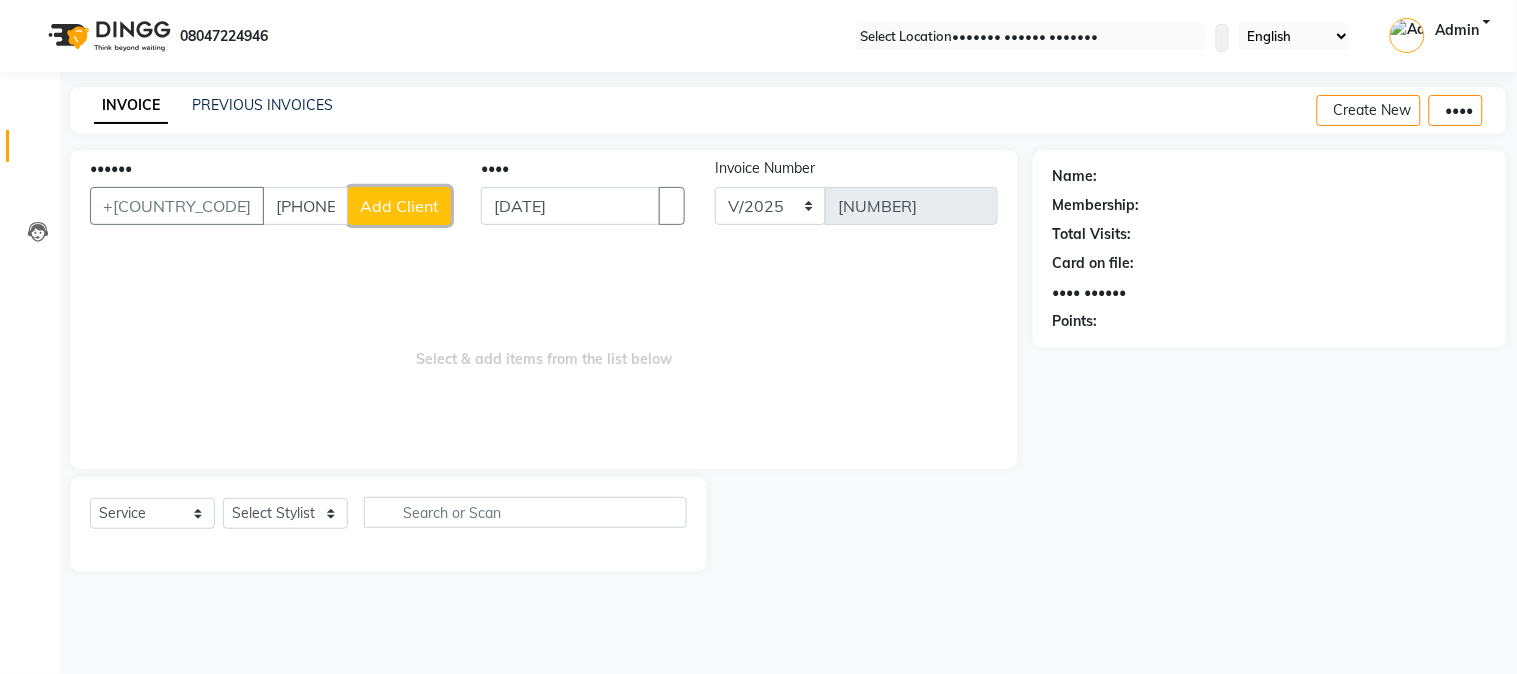 click on "Add Client" at bounding box center [399, 206] 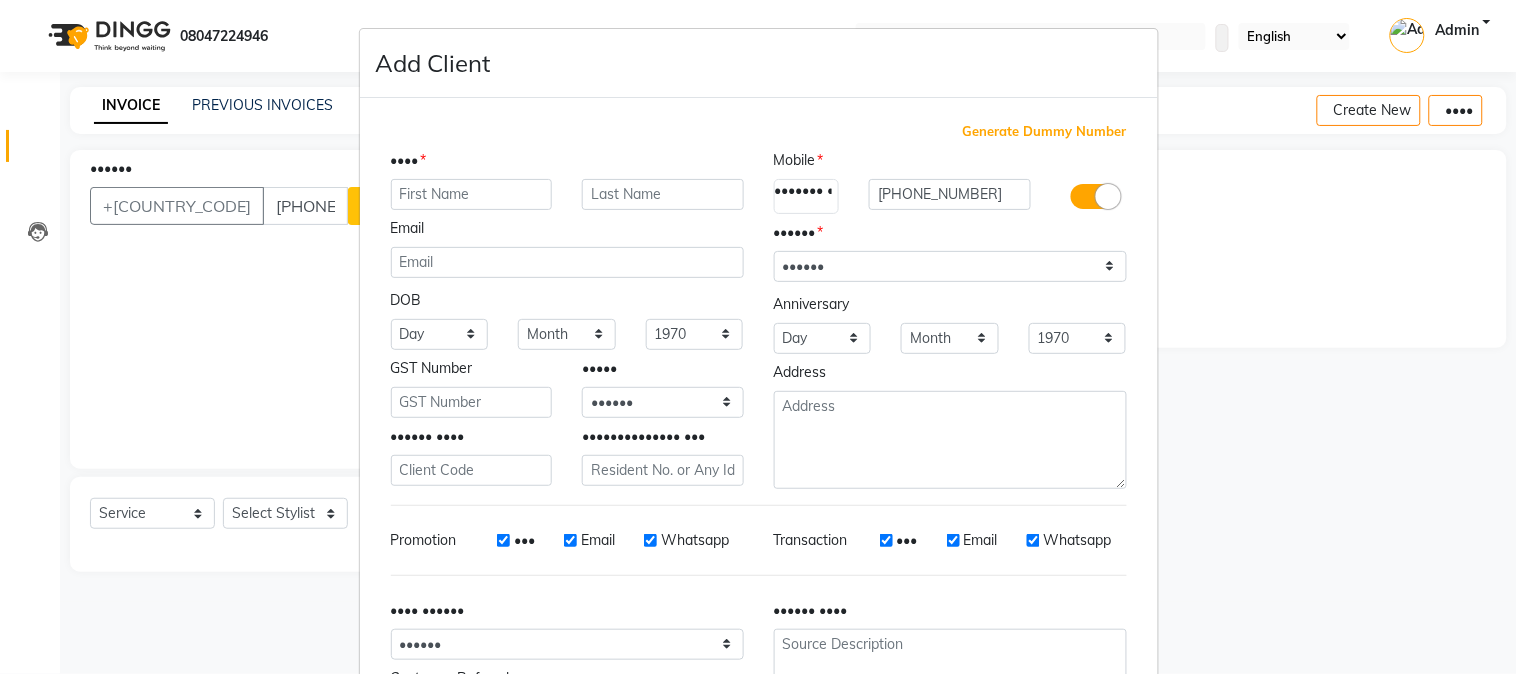 click at bounding box center [472, 194] 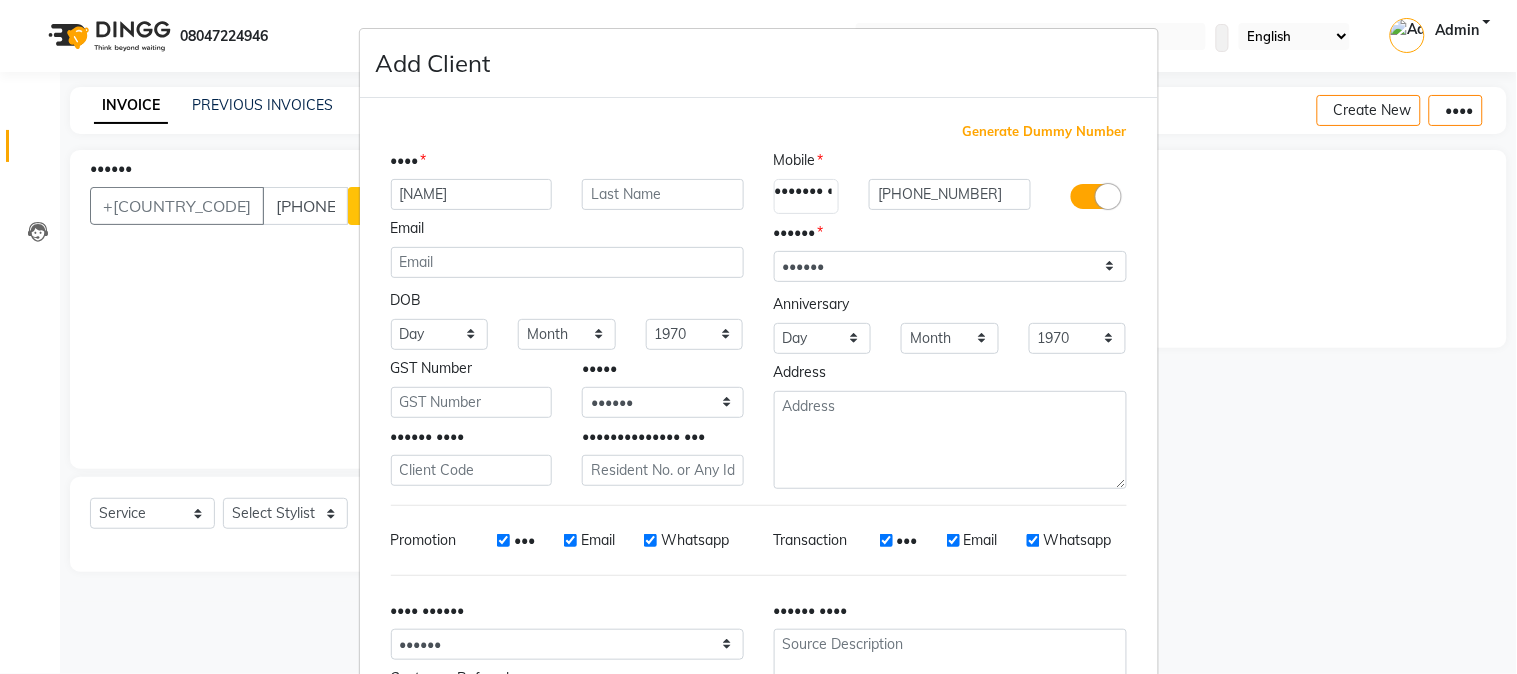 type on "[NAME]" 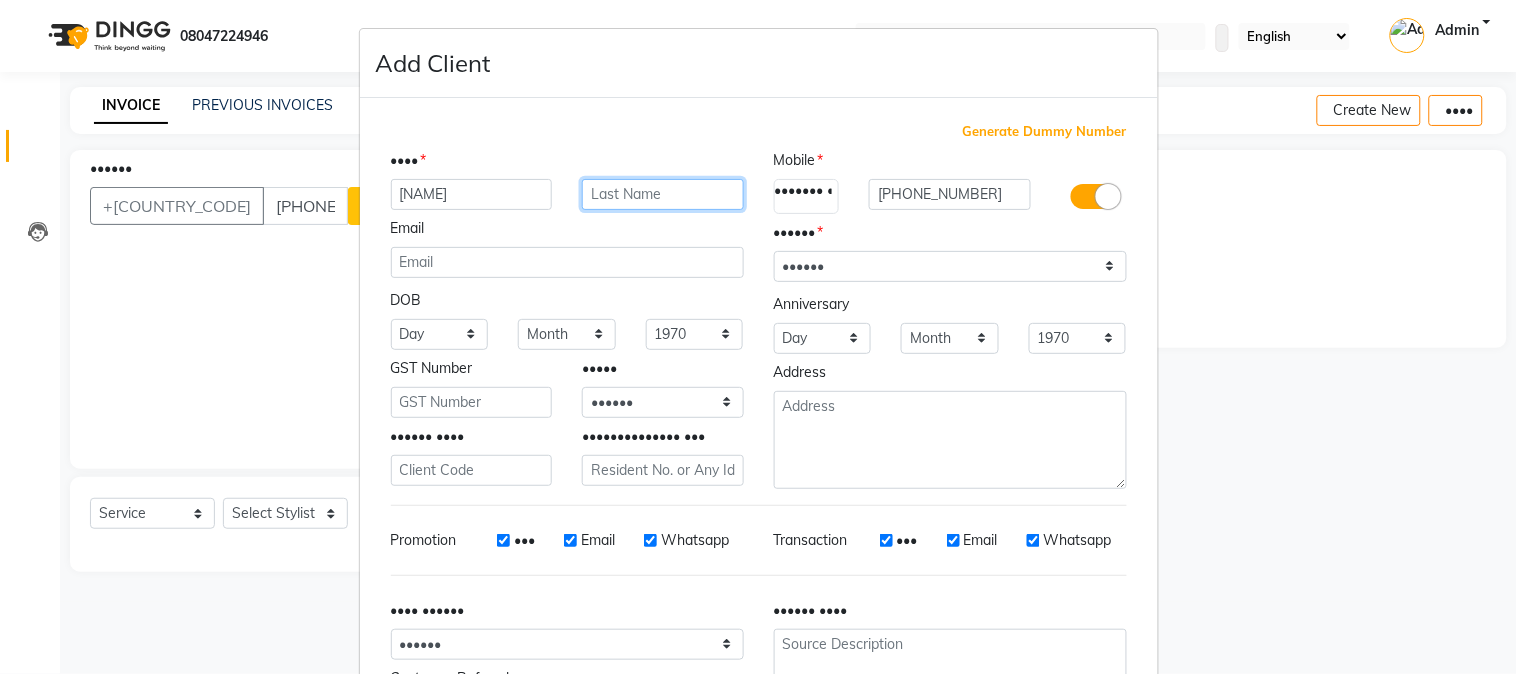 click at bounding box center (663, 194) 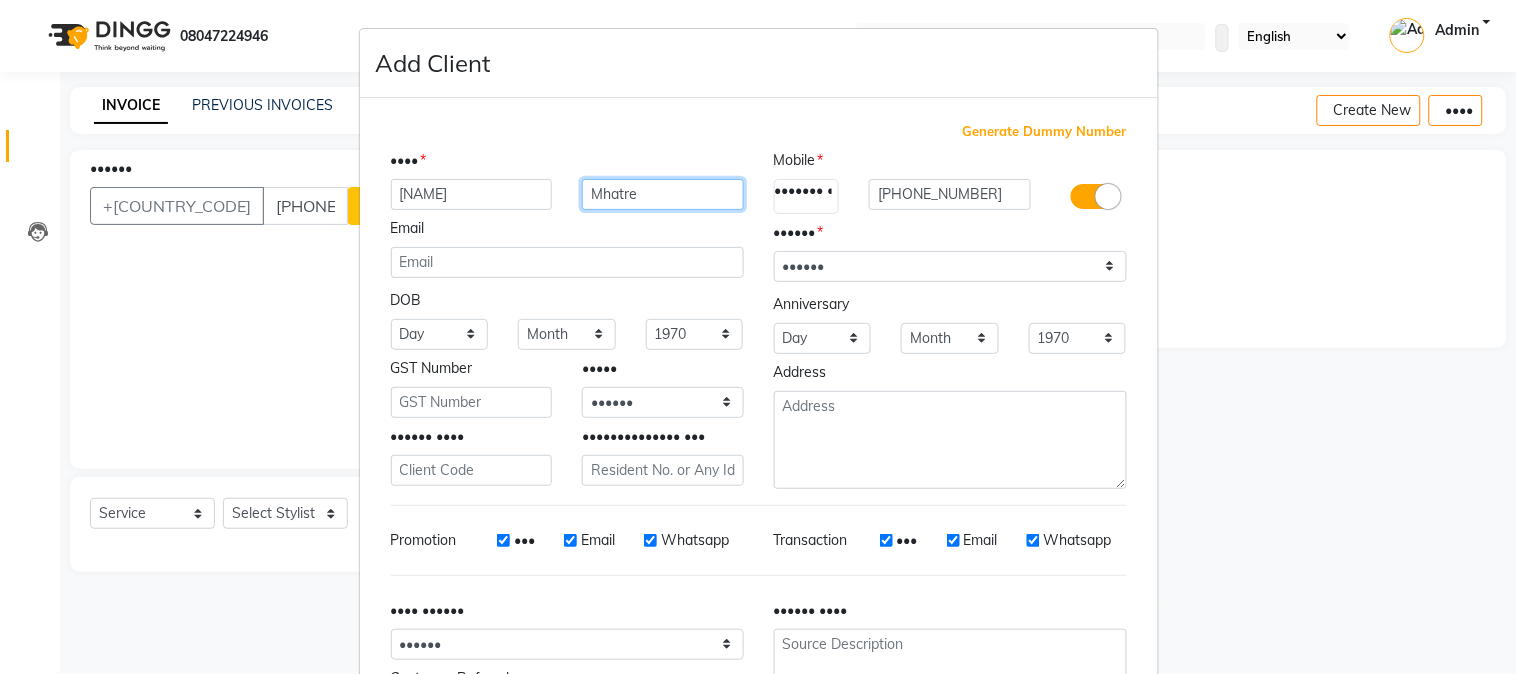 type on "Mhatre" 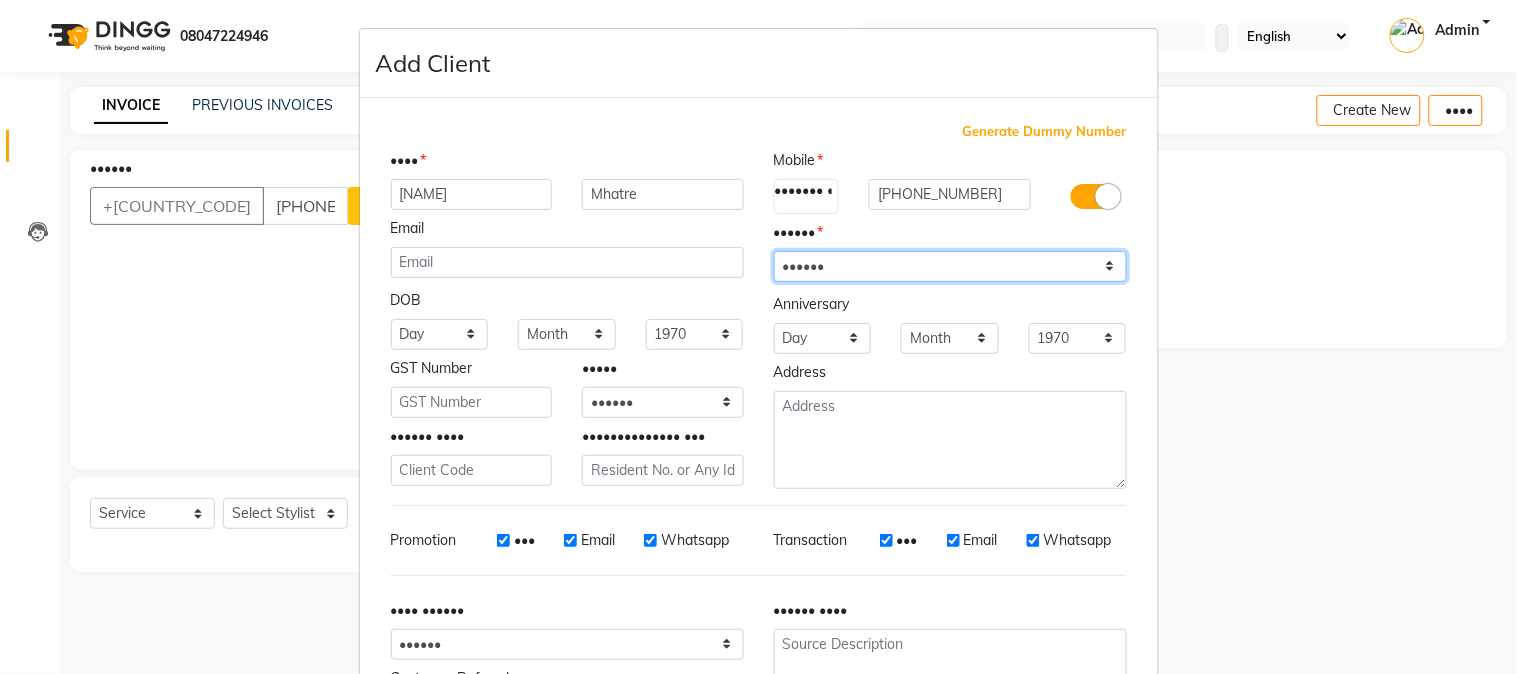 click on "Select Male Female Other Prefer Not To Say" at bounding box center [950, 266] 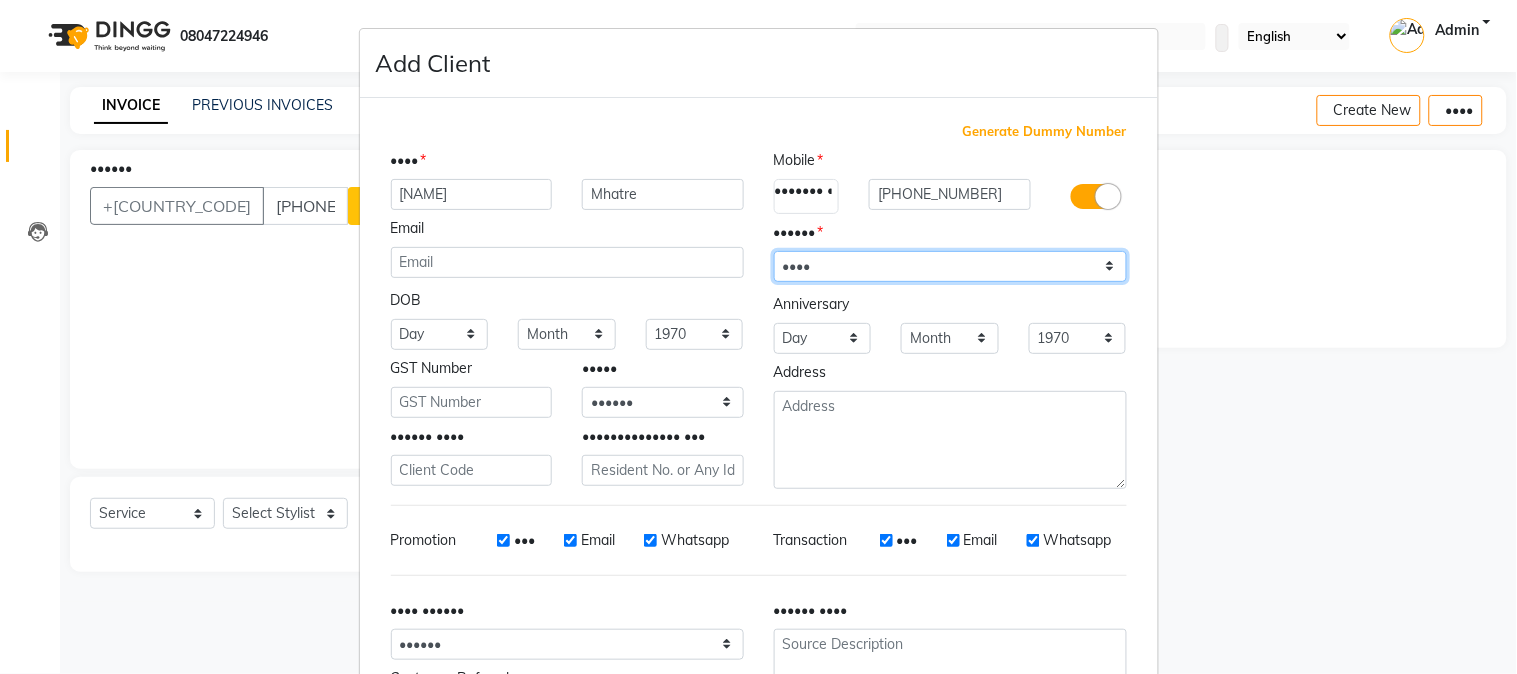click on "Select Male Female Other Prefer Not To Say" at bounding box center (950, 266) 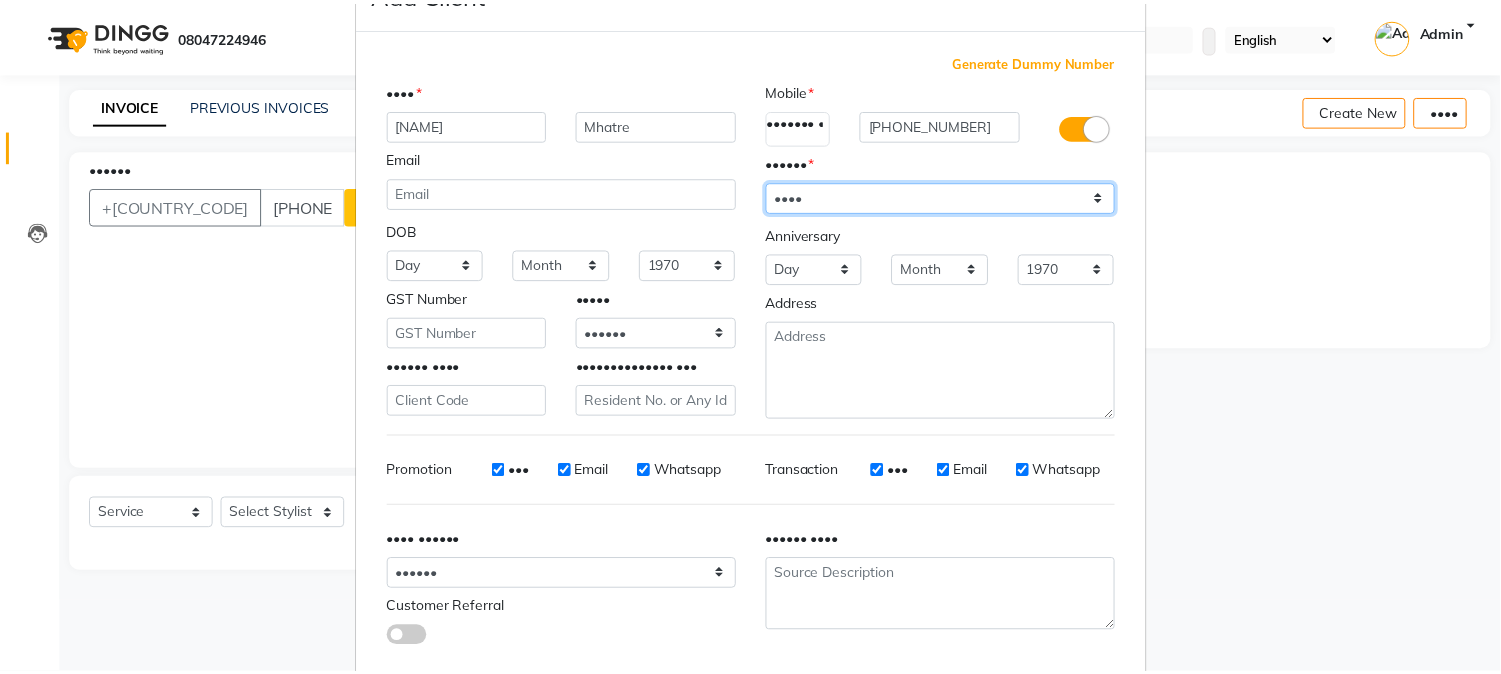 scroll, scrollTop: 176, scrollLeft: 0, axis: vertical 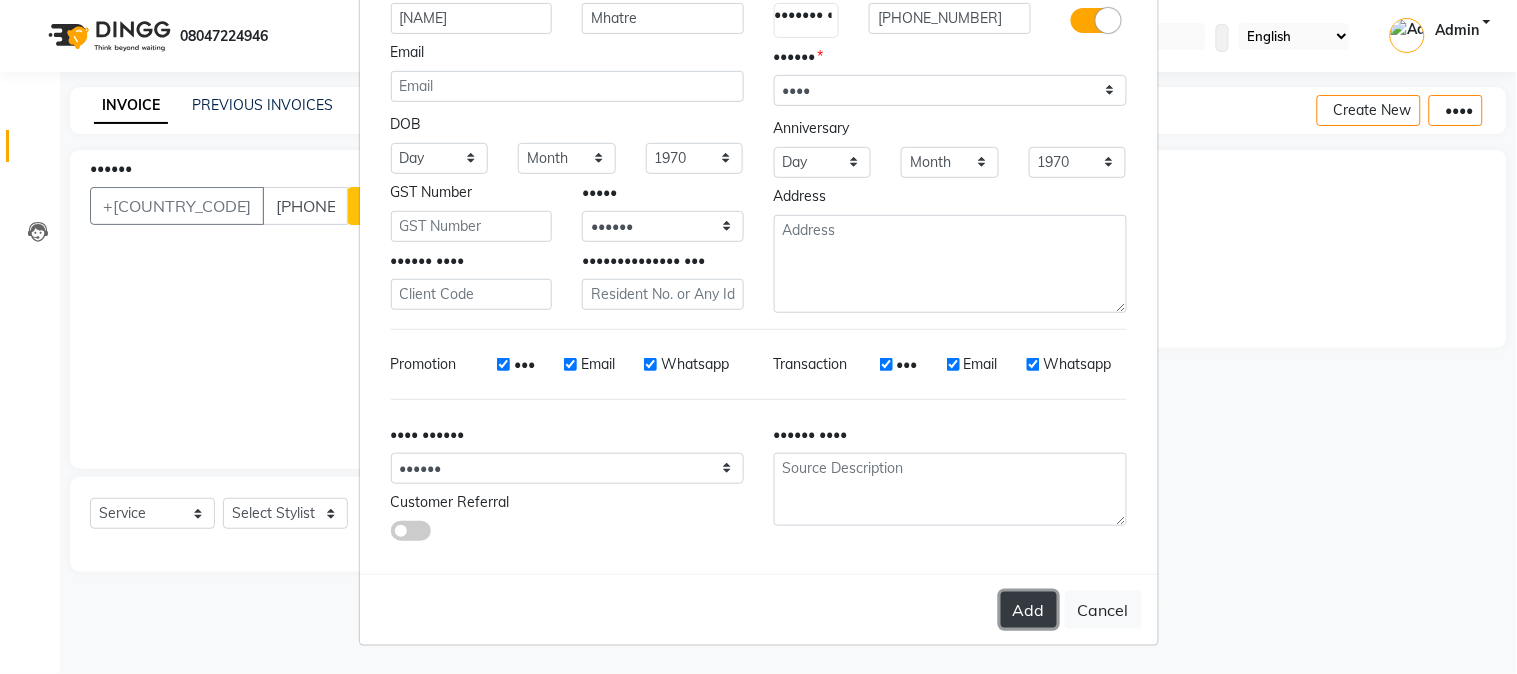 click on "Add" at bounding box center [1029, 610] 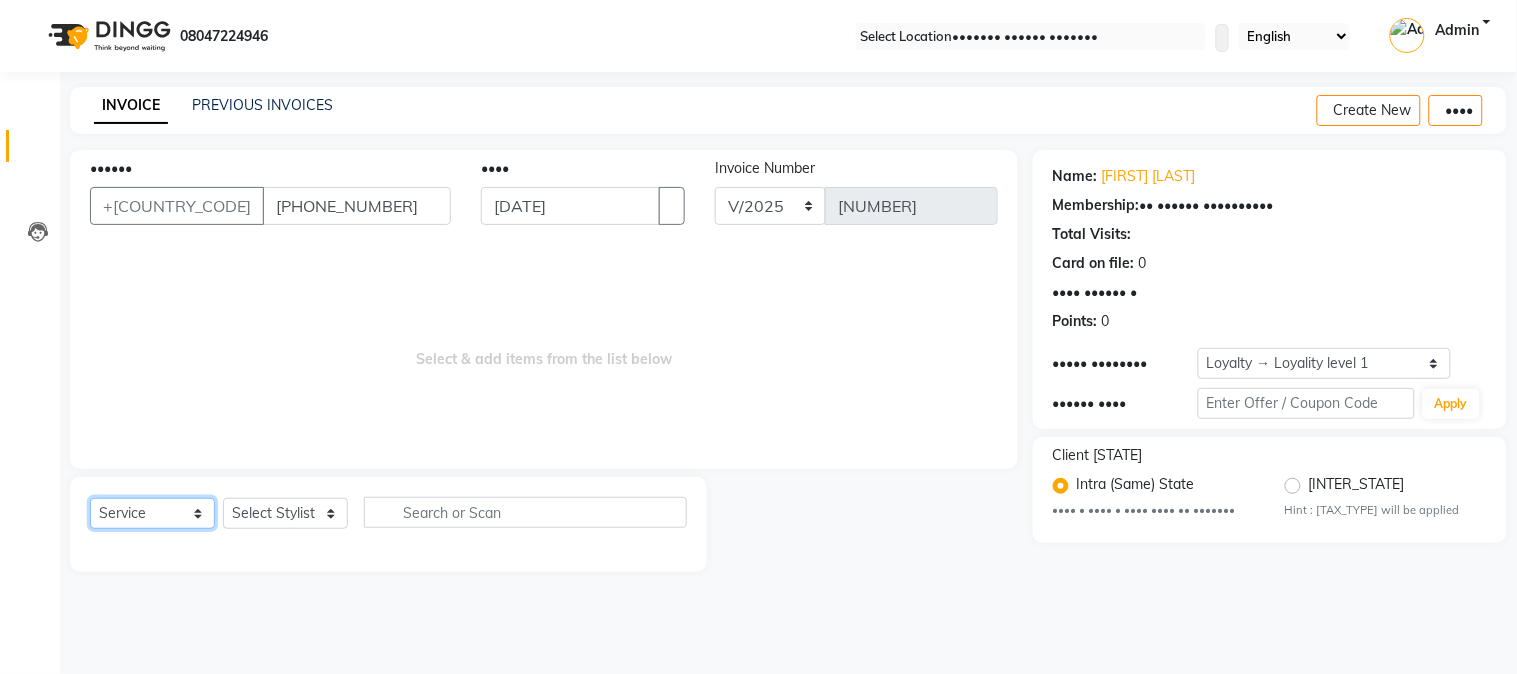 click on "Select Service Product Membership Package Voucher Prepaid Gift Card" at bounding box center [152, 513] 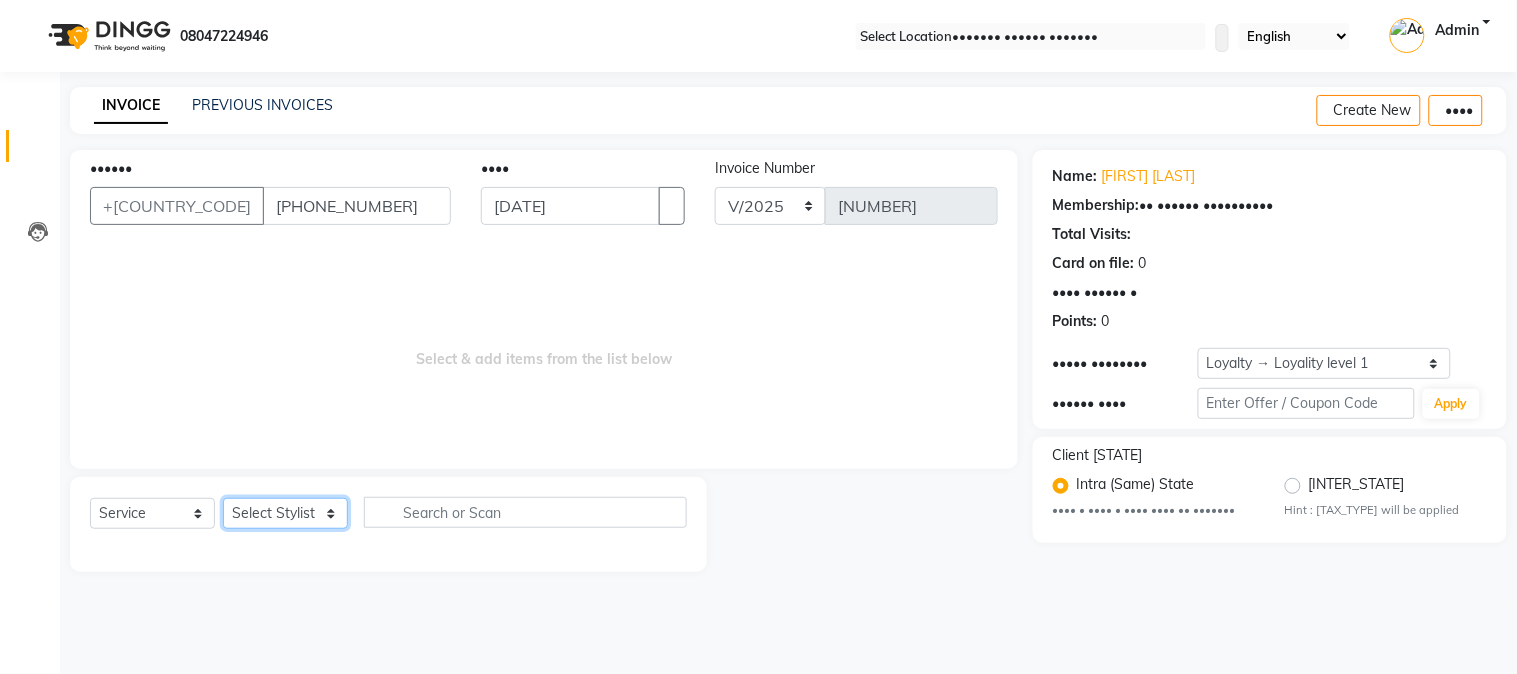click on "Select Stylist [NAME] [NAME] [NAME] [NAME] [NAME] [NAME] [NAME] [NAME] [NAME] [NAME] [NAME] [NAME] [NAME] [NAME] [NAME] [NAME] [NAME] [NAME] [NAME] [NAME] [NAME] [NAME] [NAME] [NAME] [NAME] [NAME] [NAME] [NAME] [NAME] [NAME]" at bounding box center [285, 513] 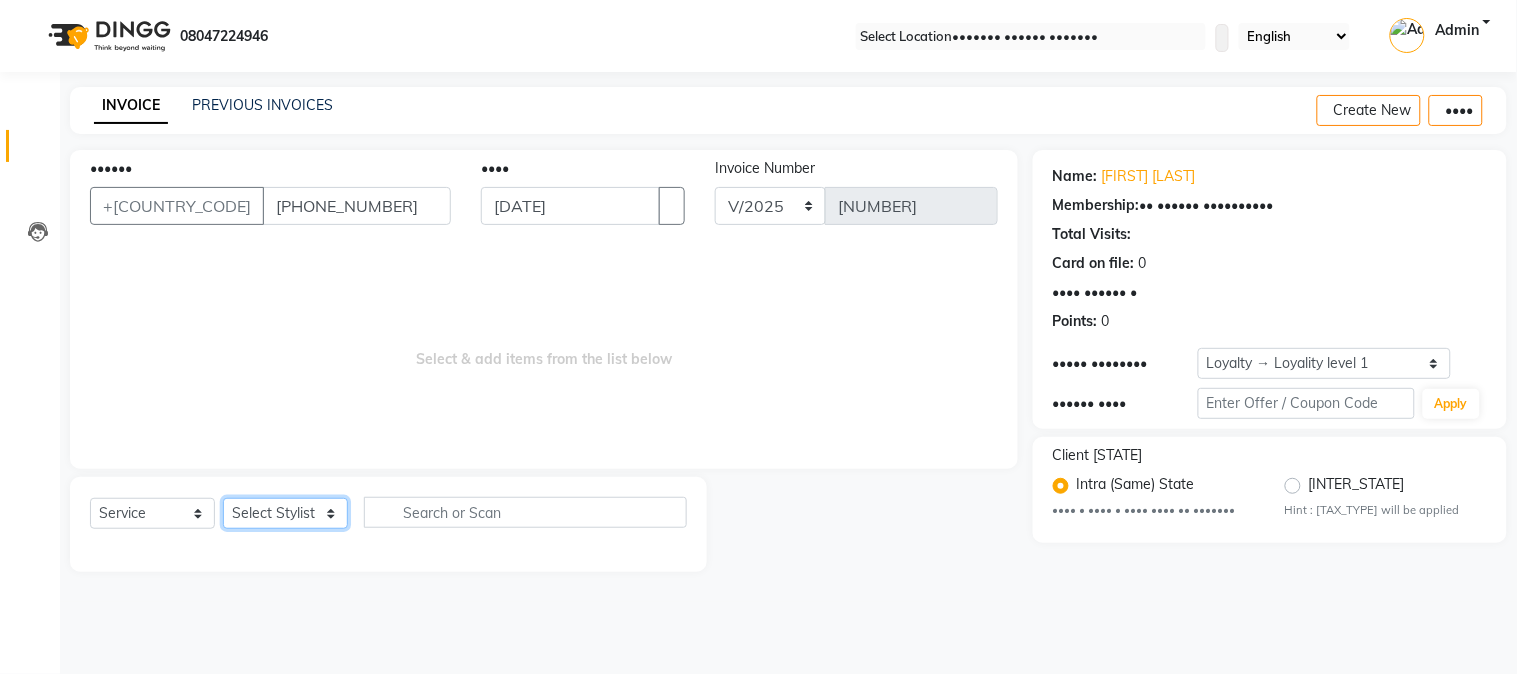 select on "•••••" 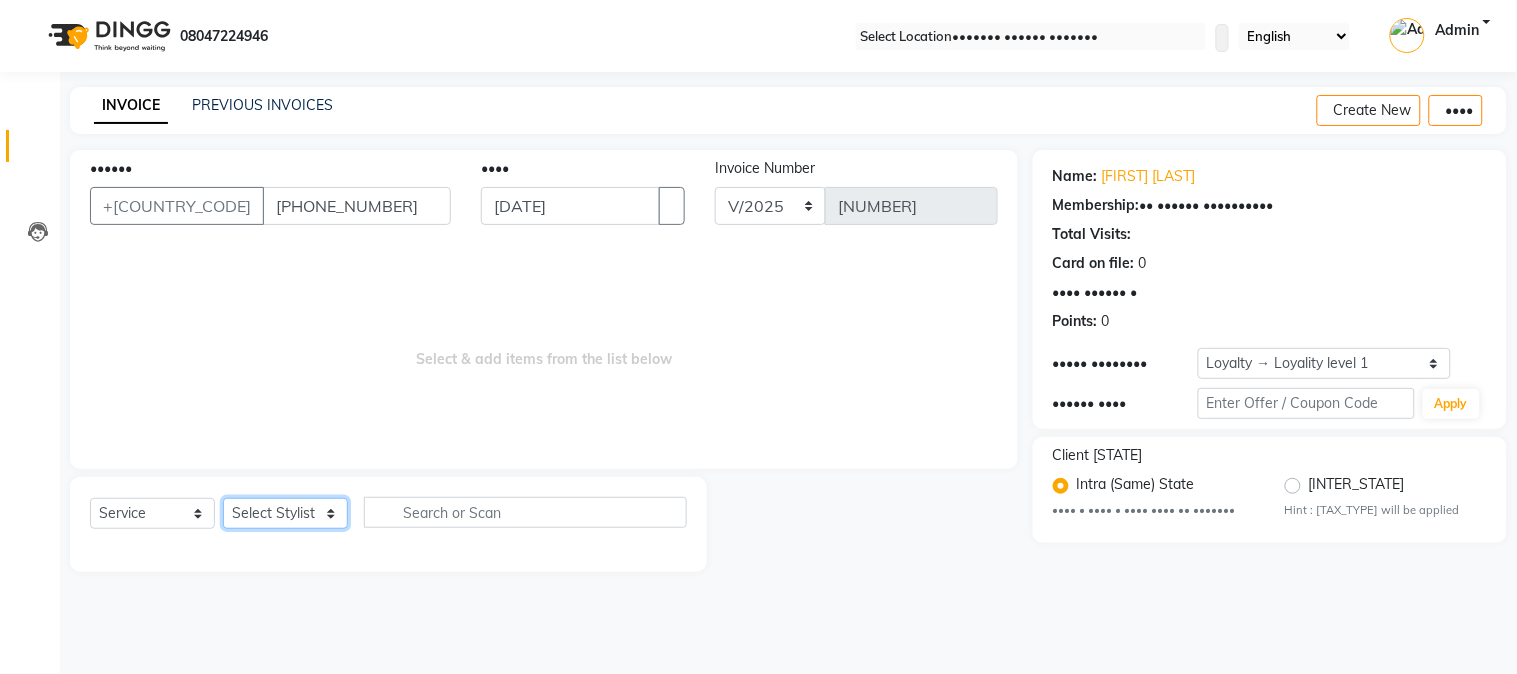 click on "Select Stylist [NAME] [NAME] [NAME] [NAME] [NAME] [NAME] [NAME] [NAME] [NAME] [NAME] [NAME] [NAME] [NAME] [NAME] [NAME] [NAME] [NAME] [NAME] [NAME] [NAME] [NAME] [NAME] [NAME] [NAME] [NAME] [NAME] [NAME] [NAME] [NAME] [NAME]" at bounding box center (285, 513) 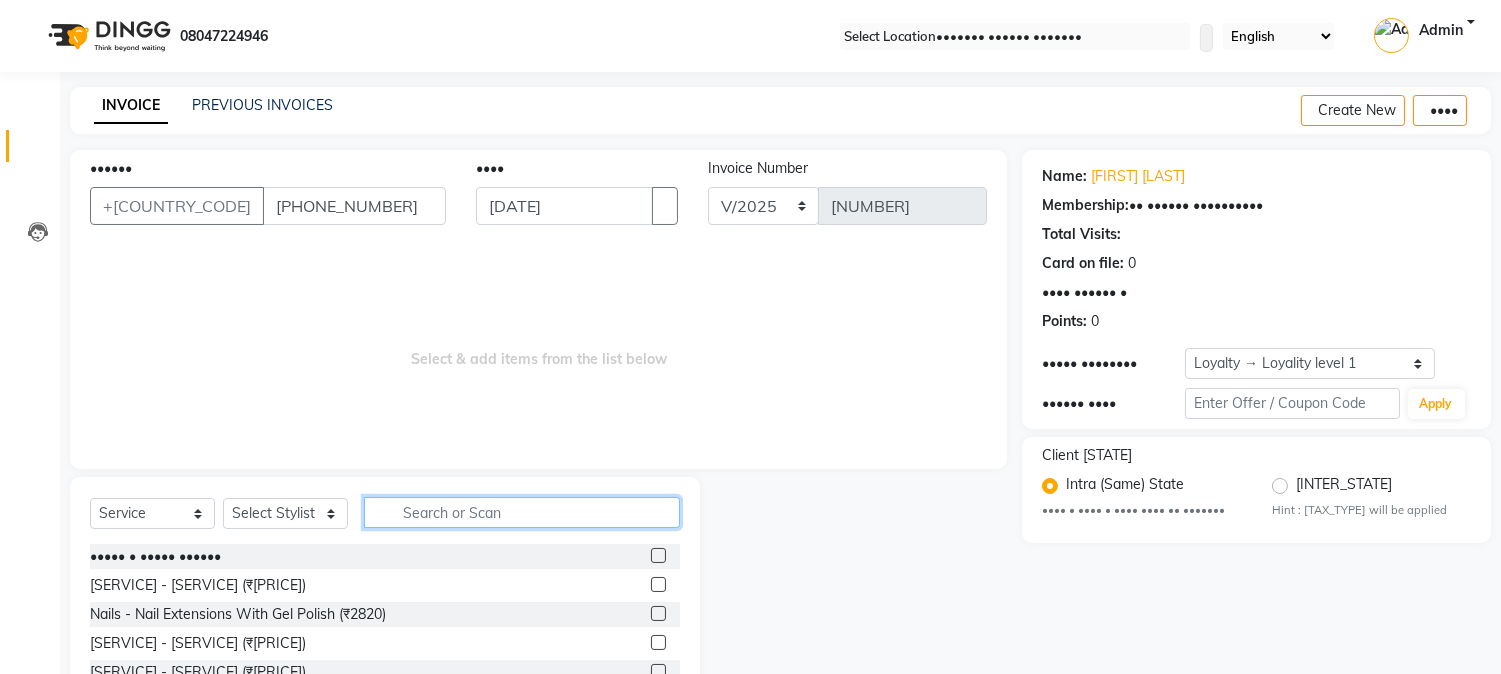 click at bounding box center [522, 512] 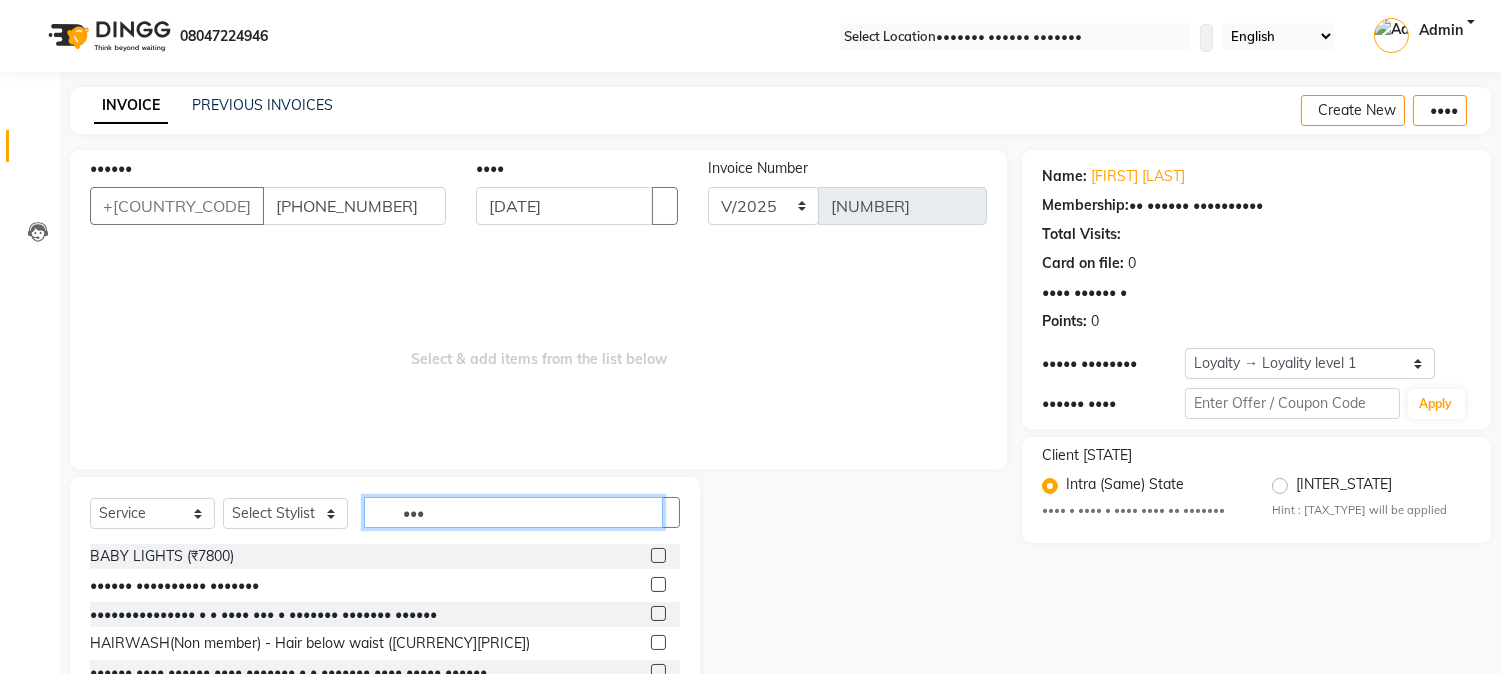 type on "•••" 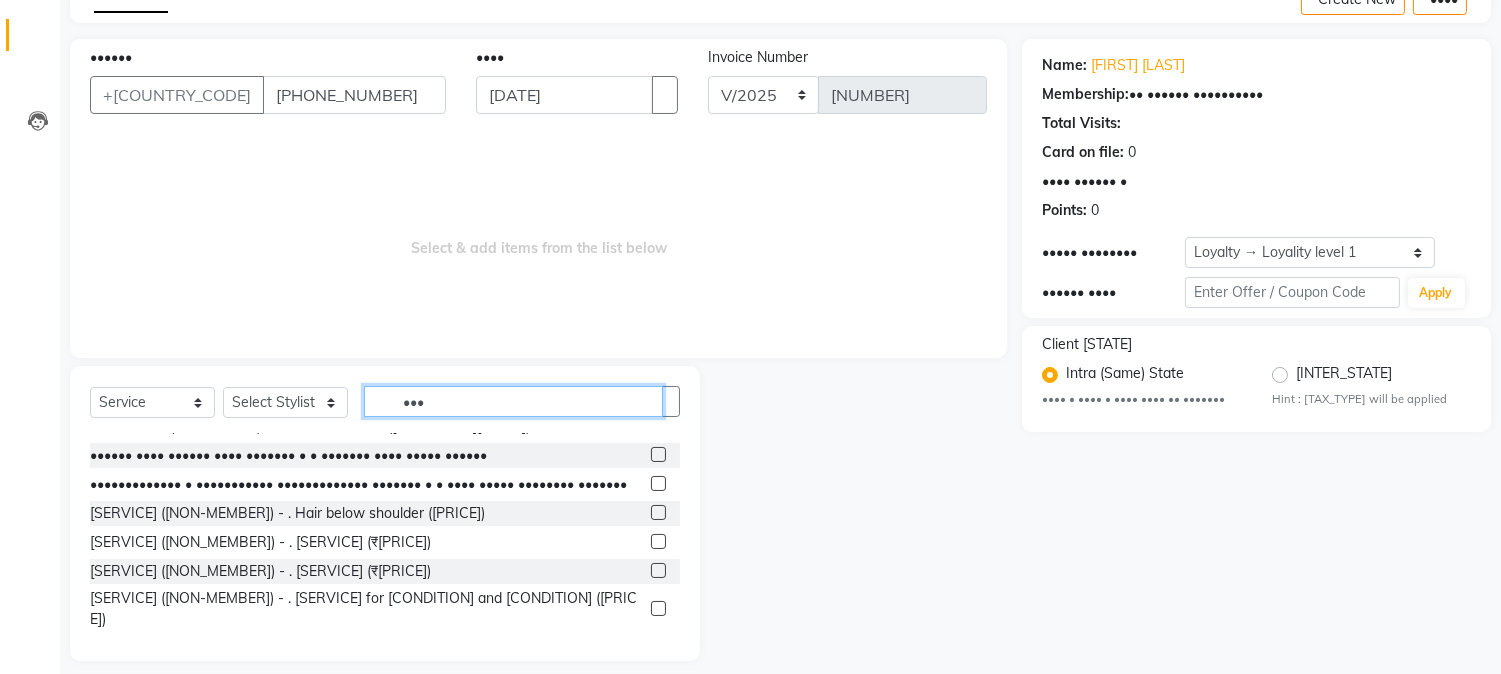 scroll, scrollTop: 0, scrollLeft: 0, axis: both 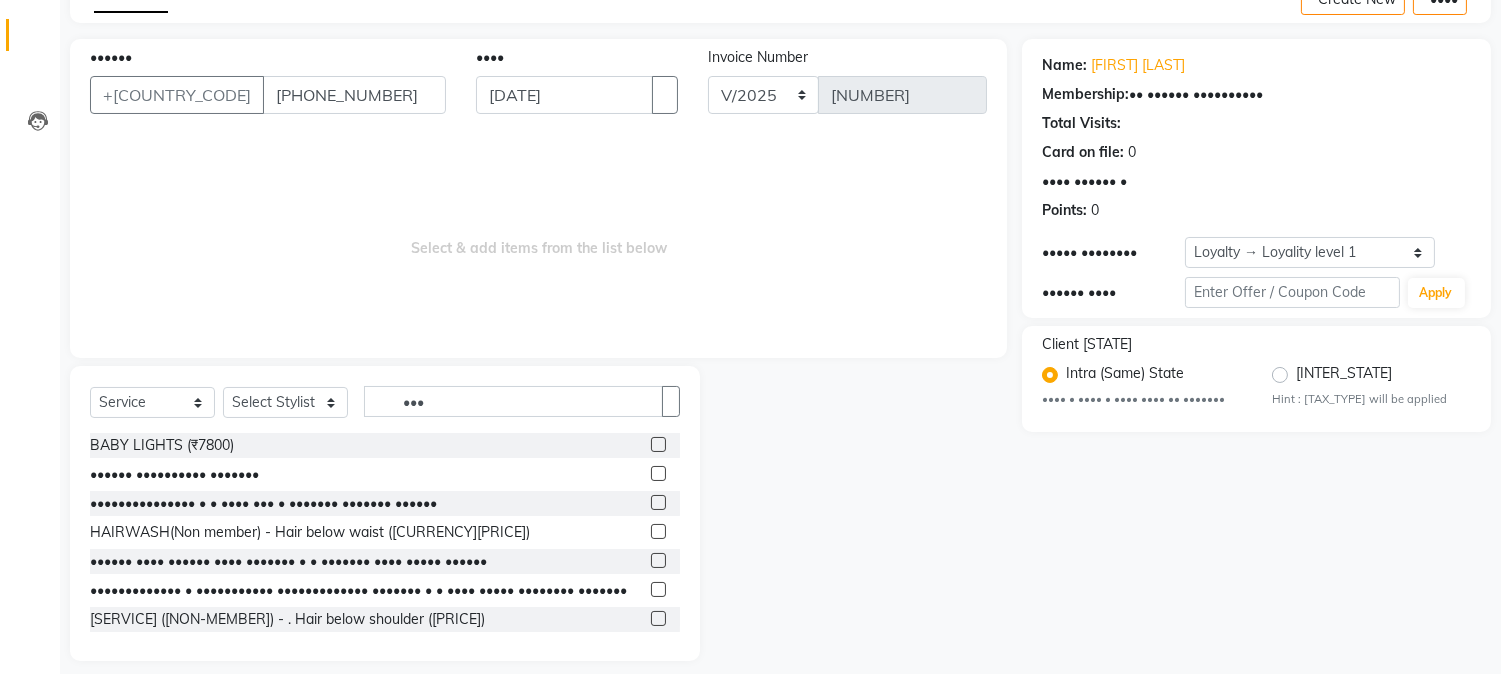 click at bounding box center [658, 502] 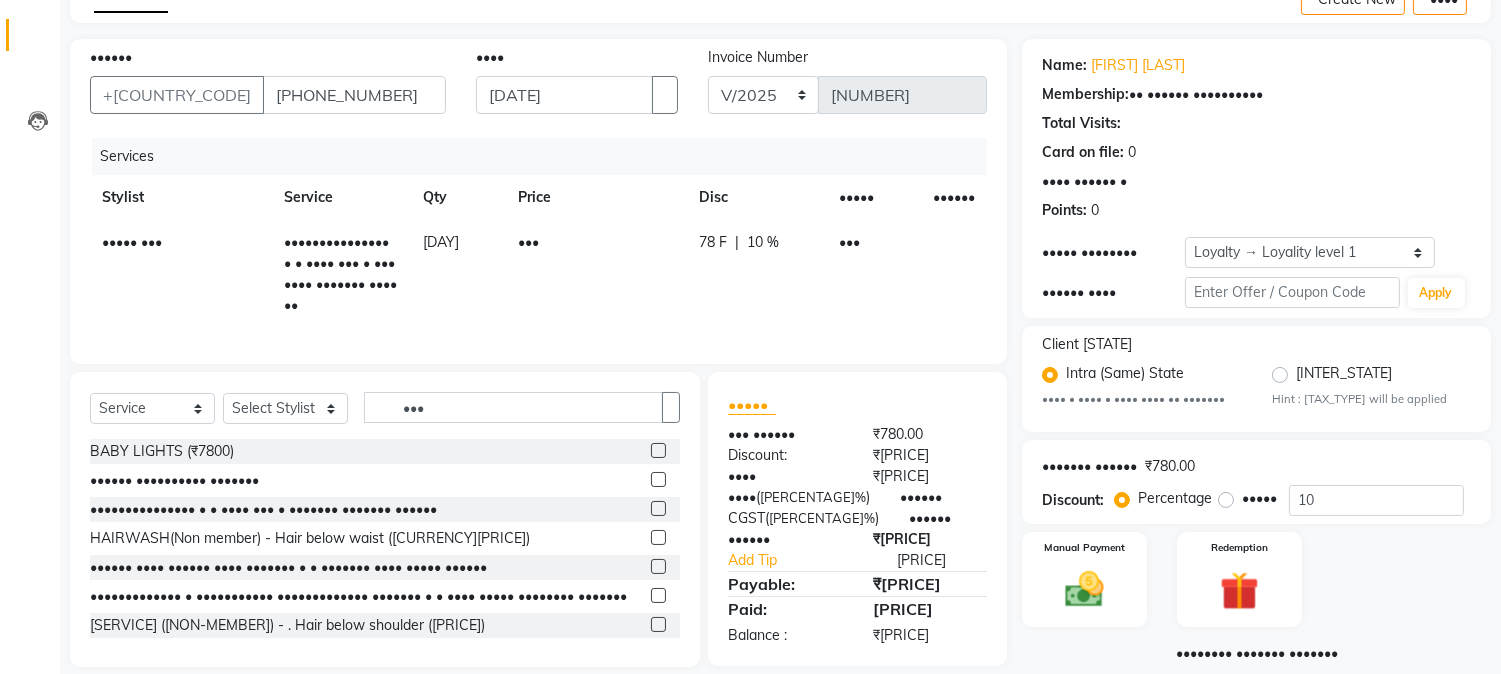 click on "78 F" at bounding box center (713, 242) 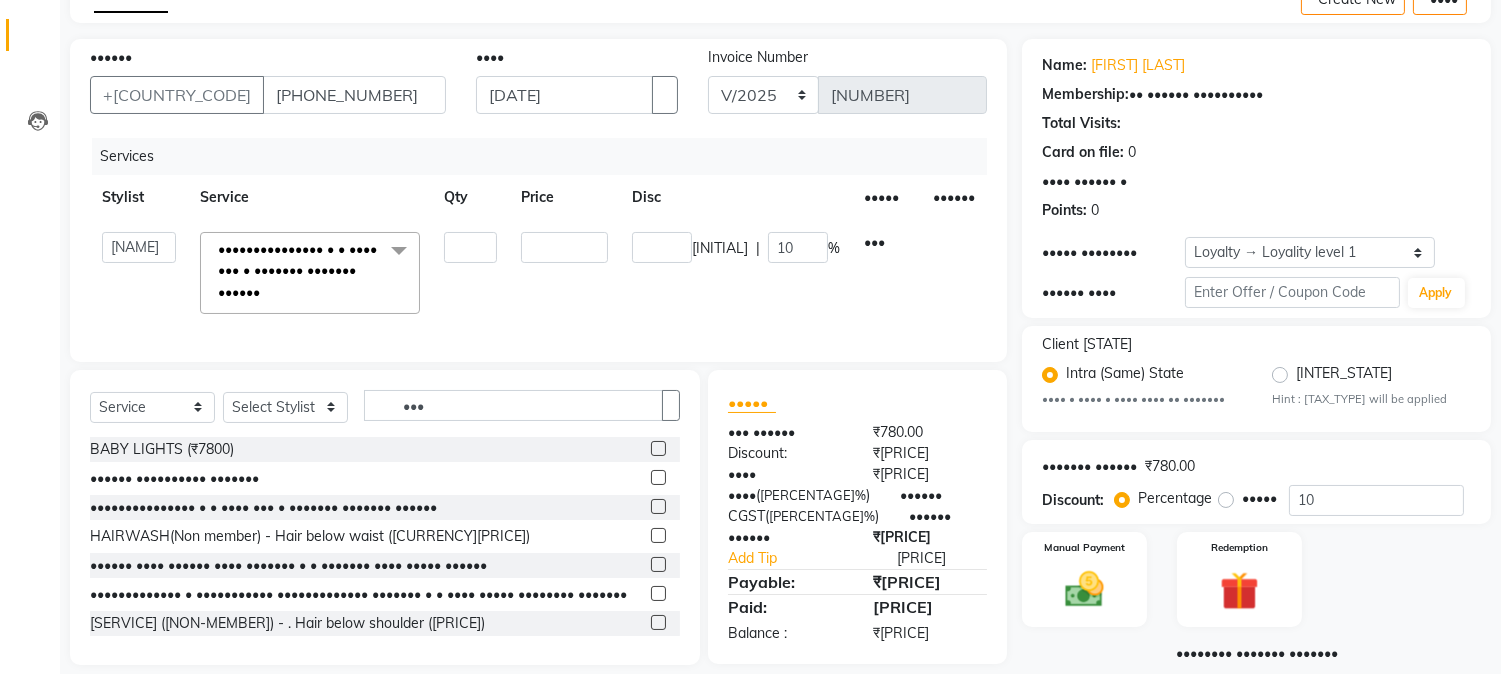 click on "••" at bounding box center (662, 247) 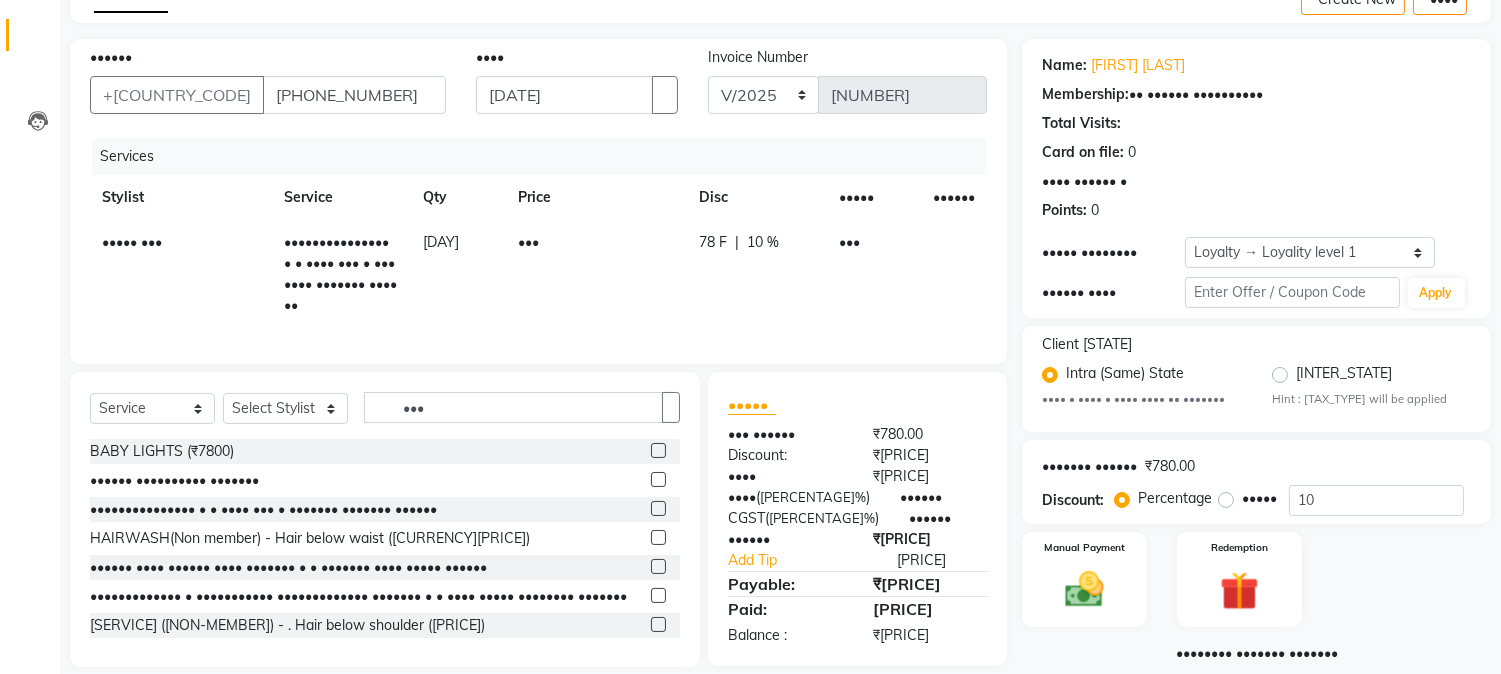 click on "[PRICE] F | [PRICE] %" at bounding box center [757, 274] 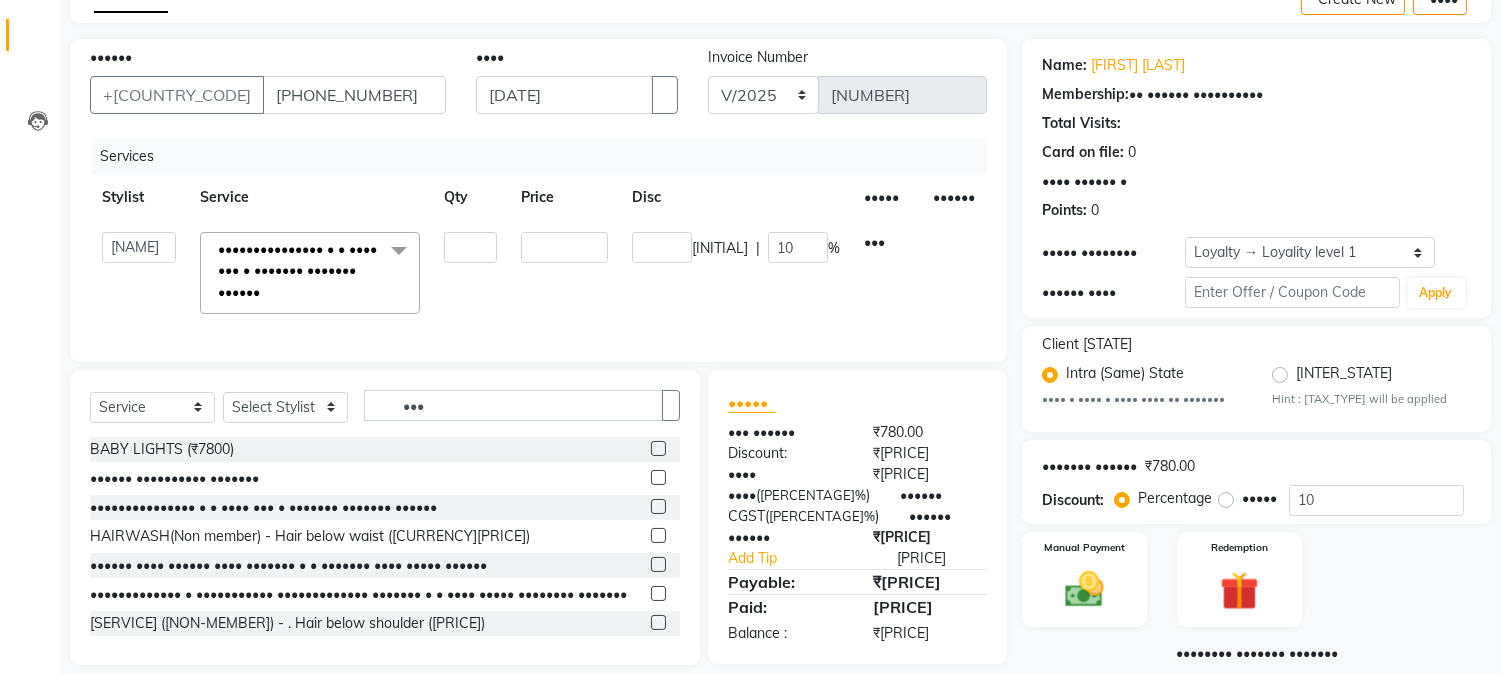 click on "••" at bounding box center [662, 247] 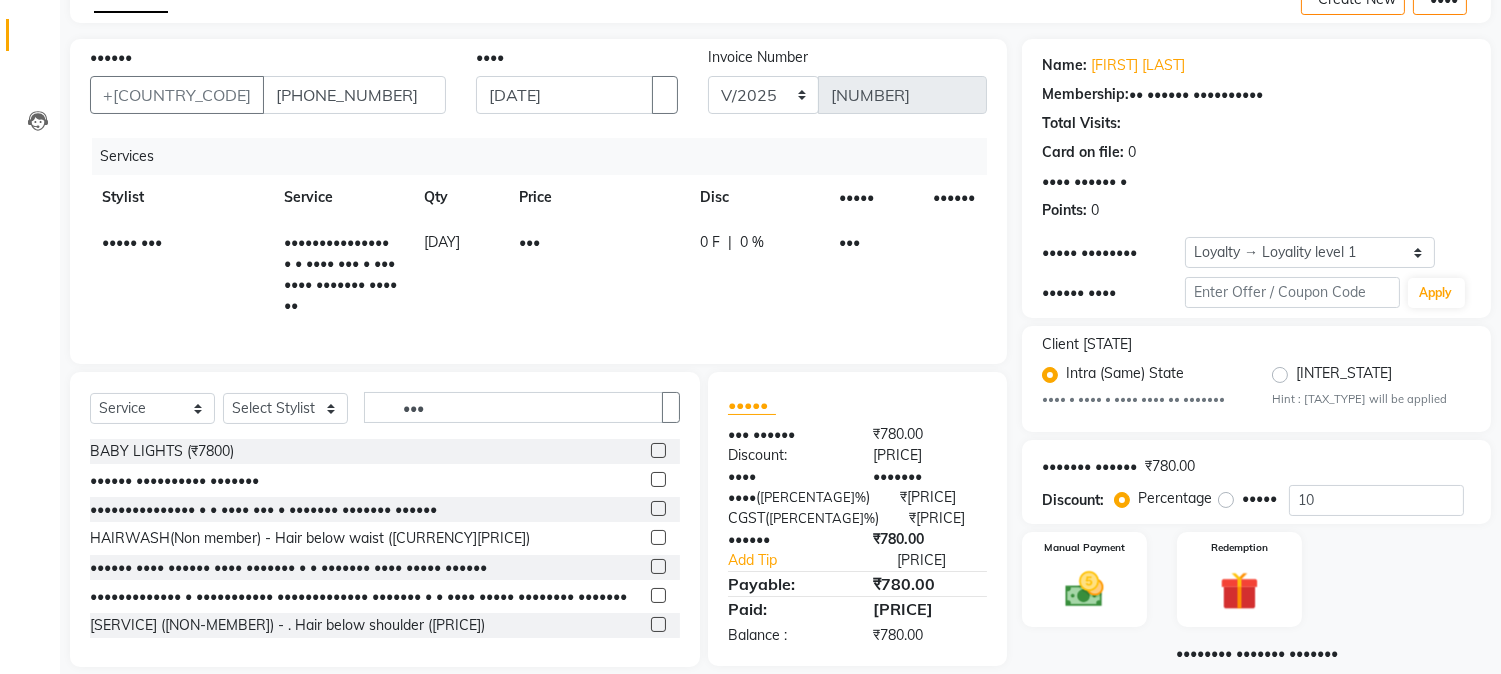 click on "[NUMBER] F | [PERCENTAGE] %" at bounding box center (757, 274) 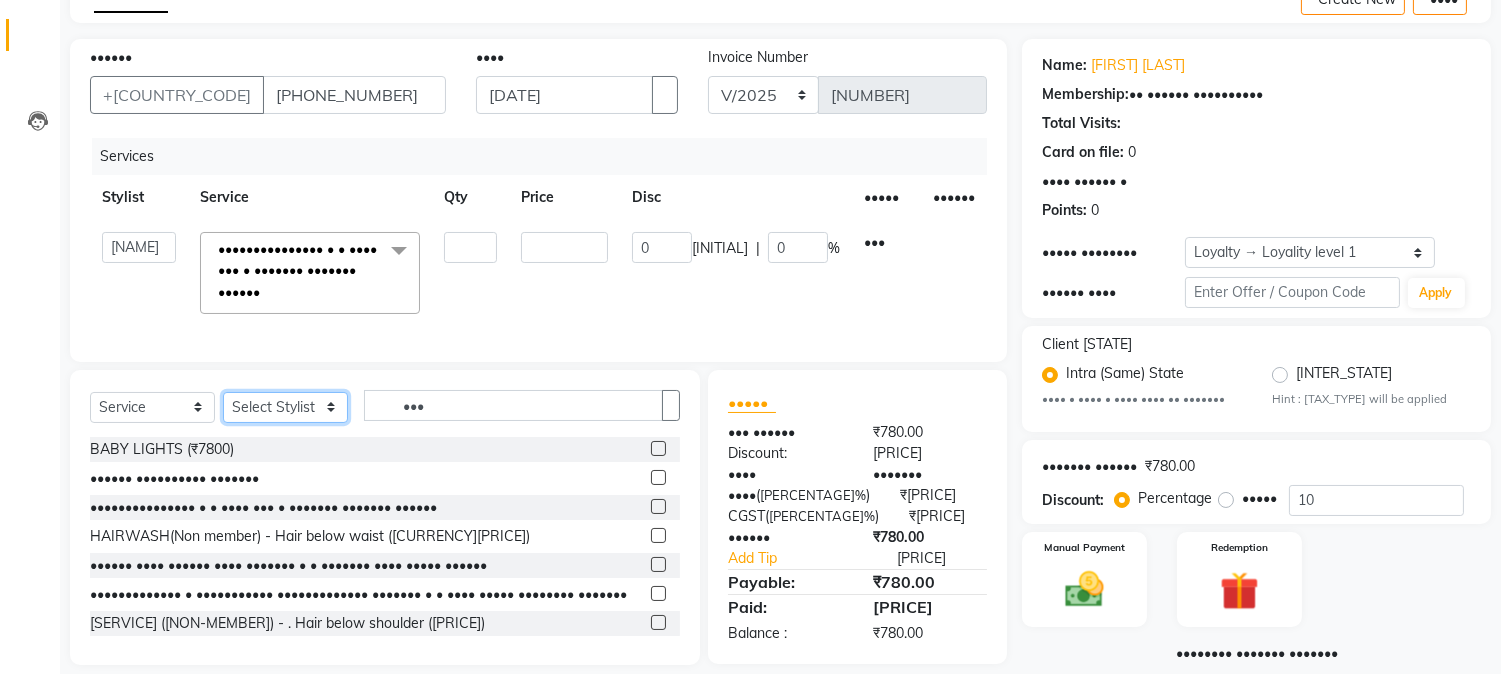 click on "Select Stylist [NAME] [NAME] [NAME] [NAME] [NAME] [NAME] [NAME] [NAME] [NAME] [NAME] [NAME] [NAME] [NAME] [NAME] [NAME] [NAME] [NAME] [NAME] [NAME] [NAME] [NAME] [NAME] [NAME] [NAME] [NAME] [NAME] [NAME] [NAME] [NAME] [NAME]" at bounding box center [285, 407] 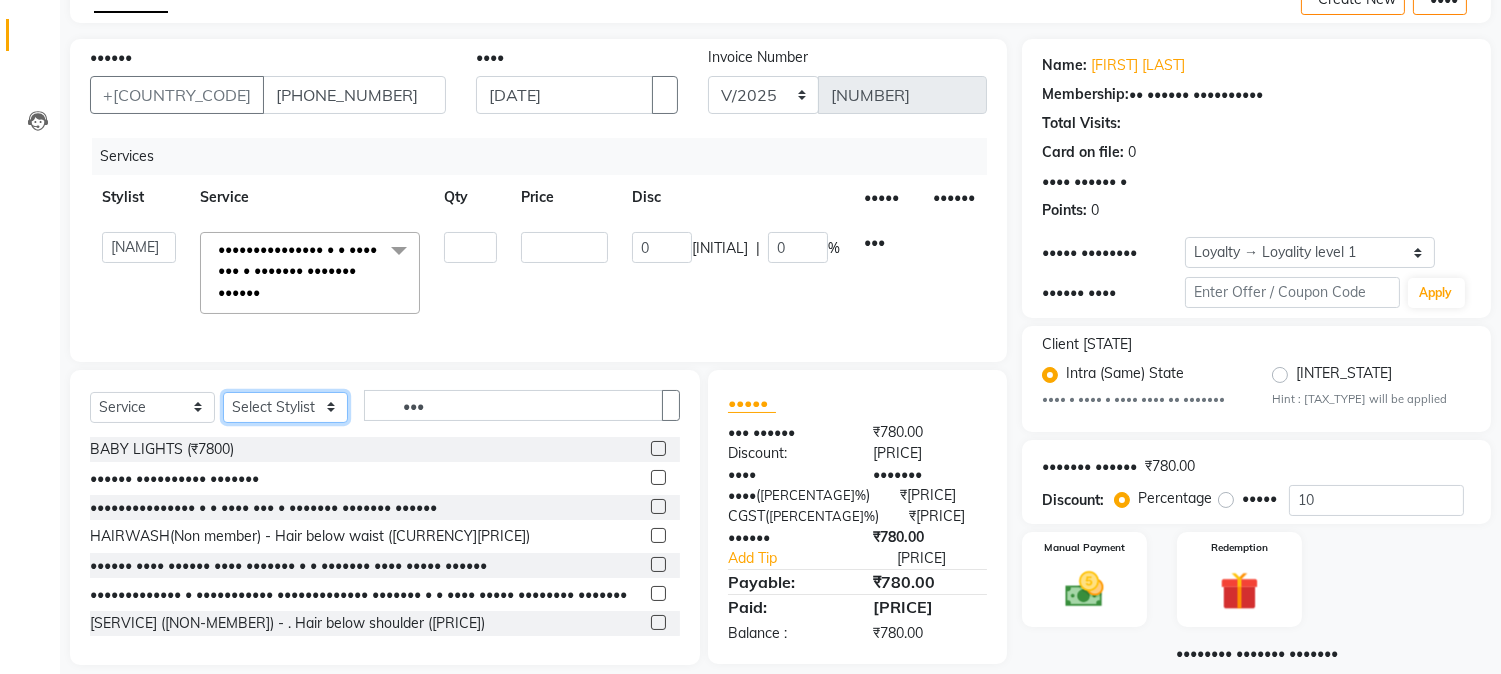 select on "•••••" 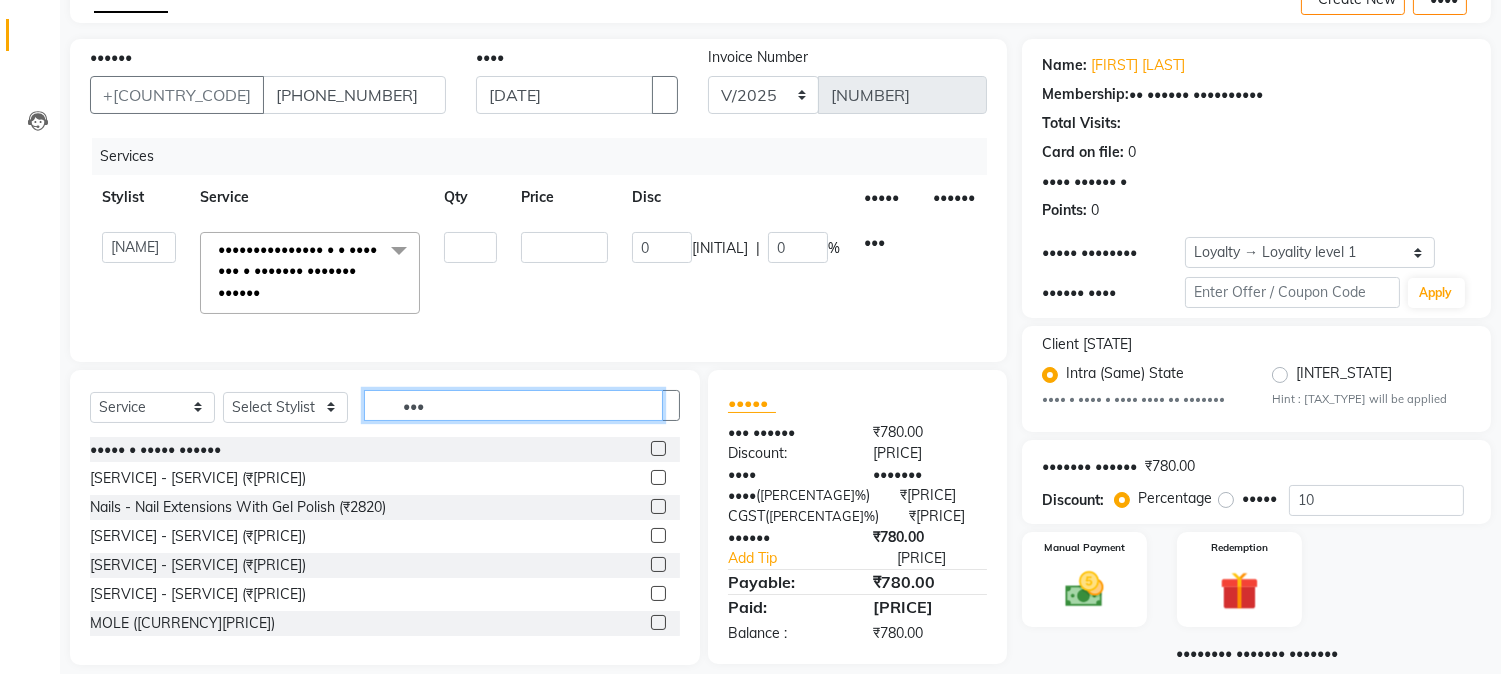 drag, startPoint x: 503, startPoint y: 413, endPoint x: 265, endPoint y: 390, distance: 239.10876 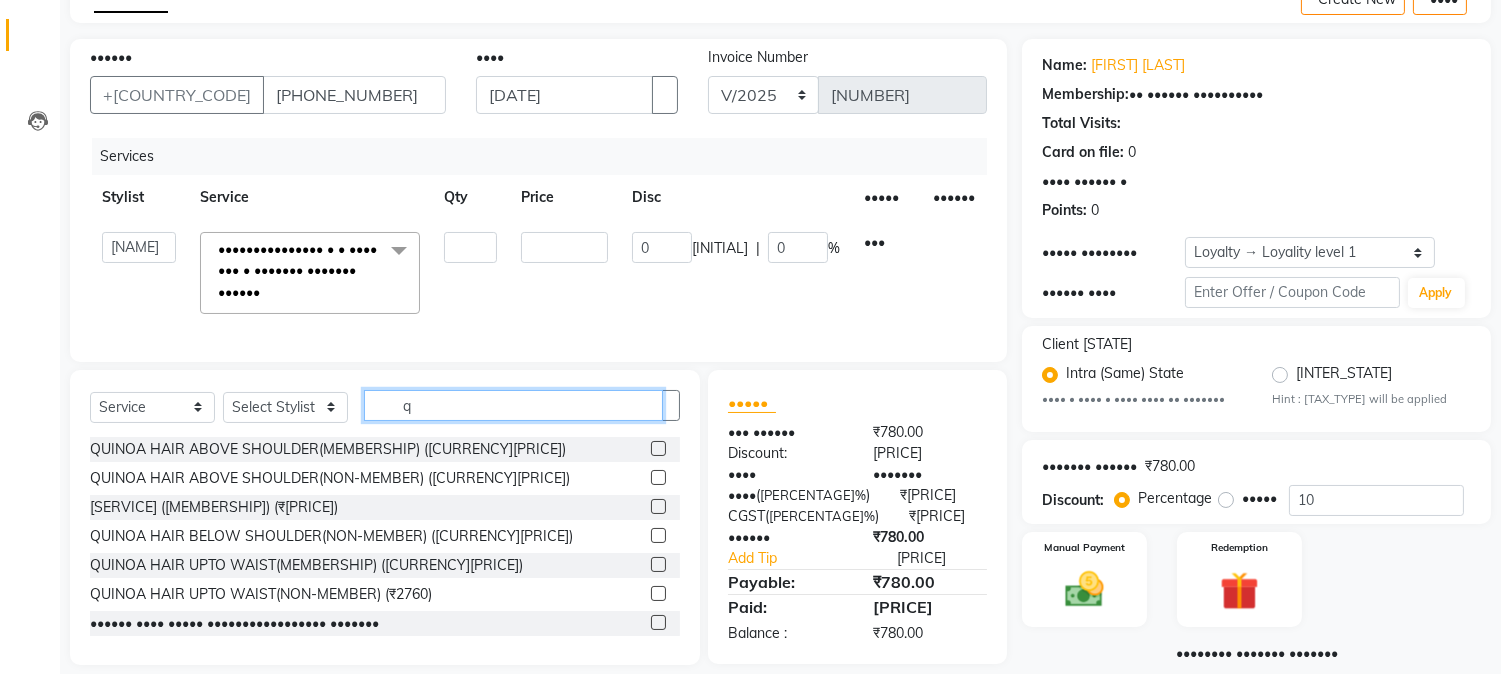 type on "q" 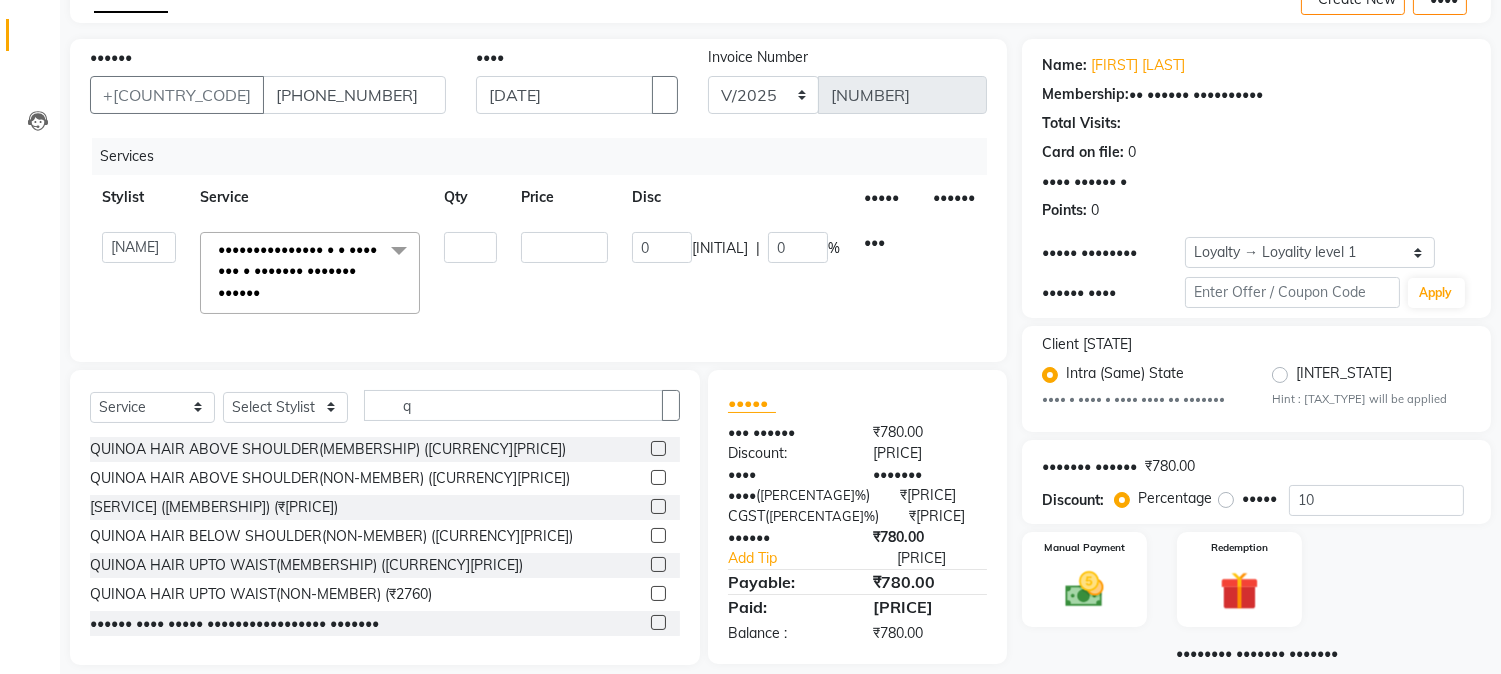 click at bounding box center [658, 535] 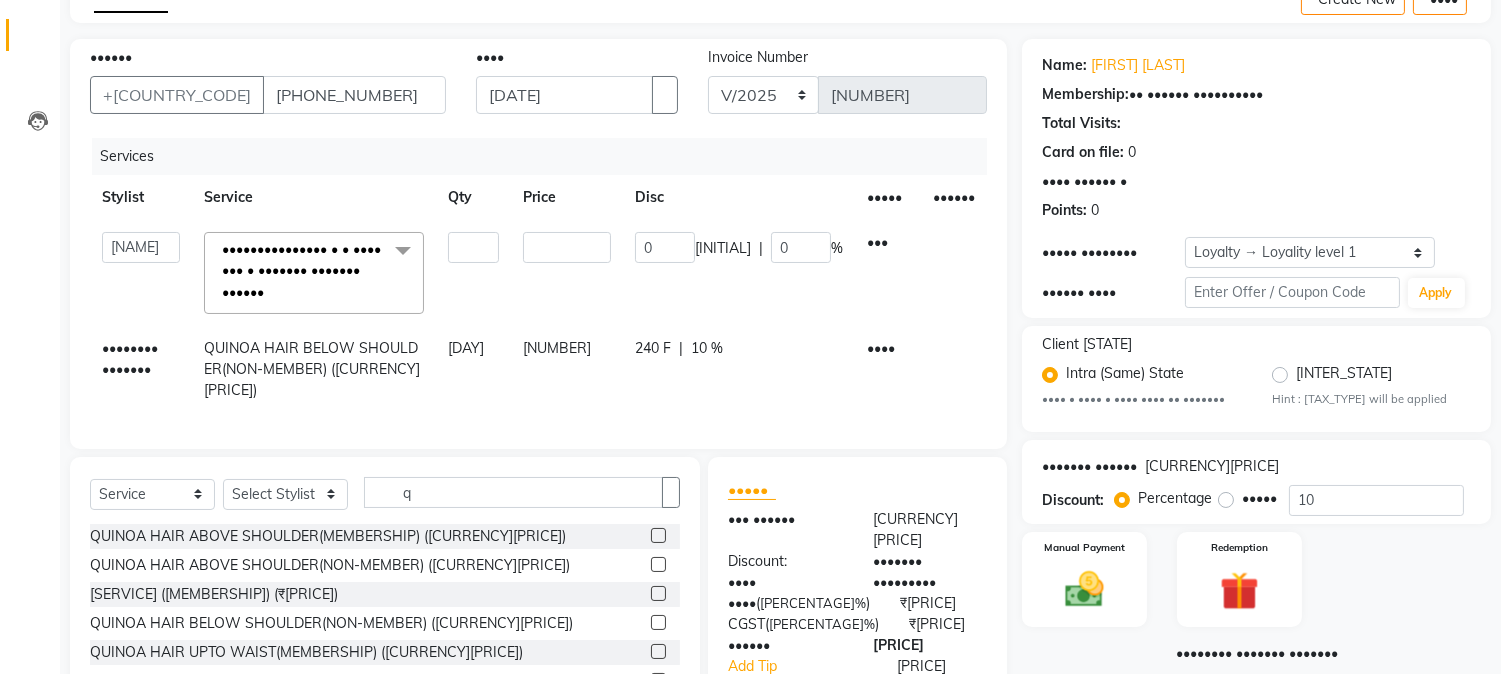 click on "240 F" at bounding box center (653, 348) 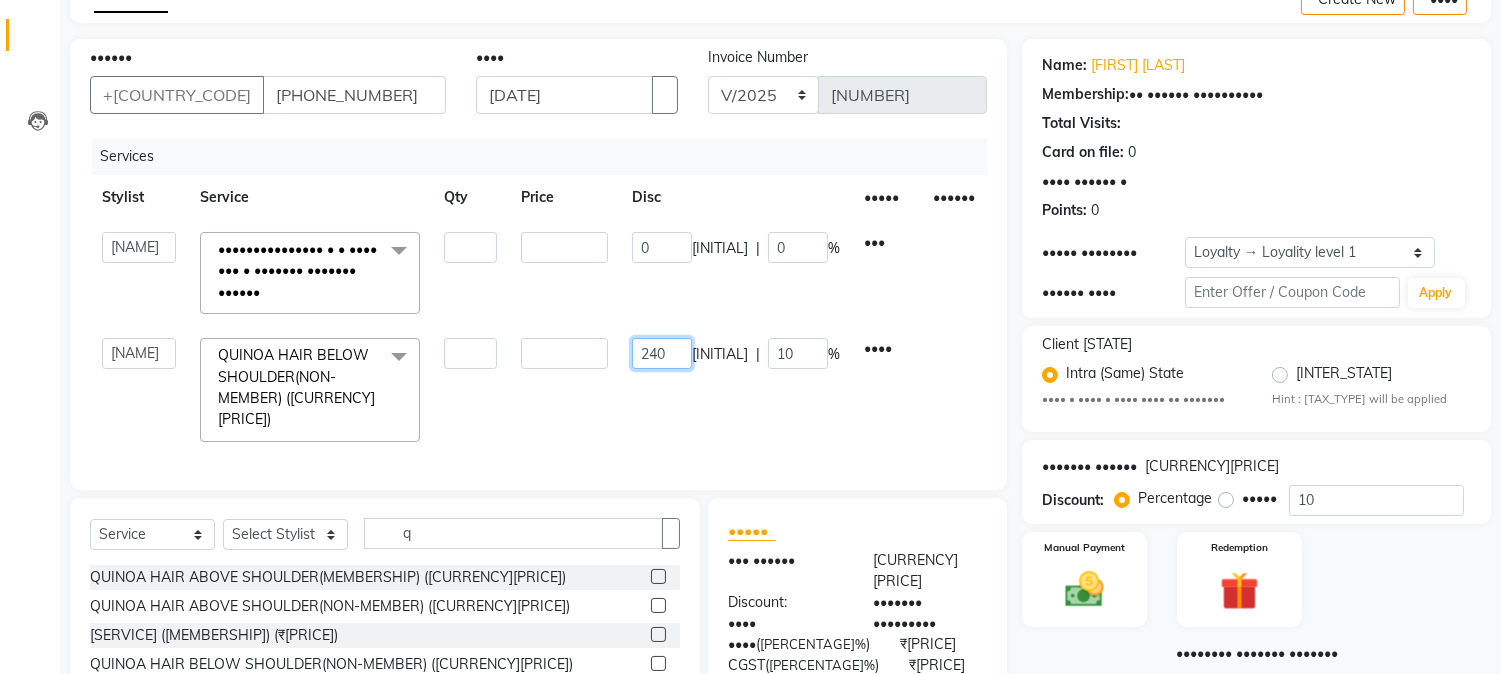 click on "240" at bounding box center [662, 247] 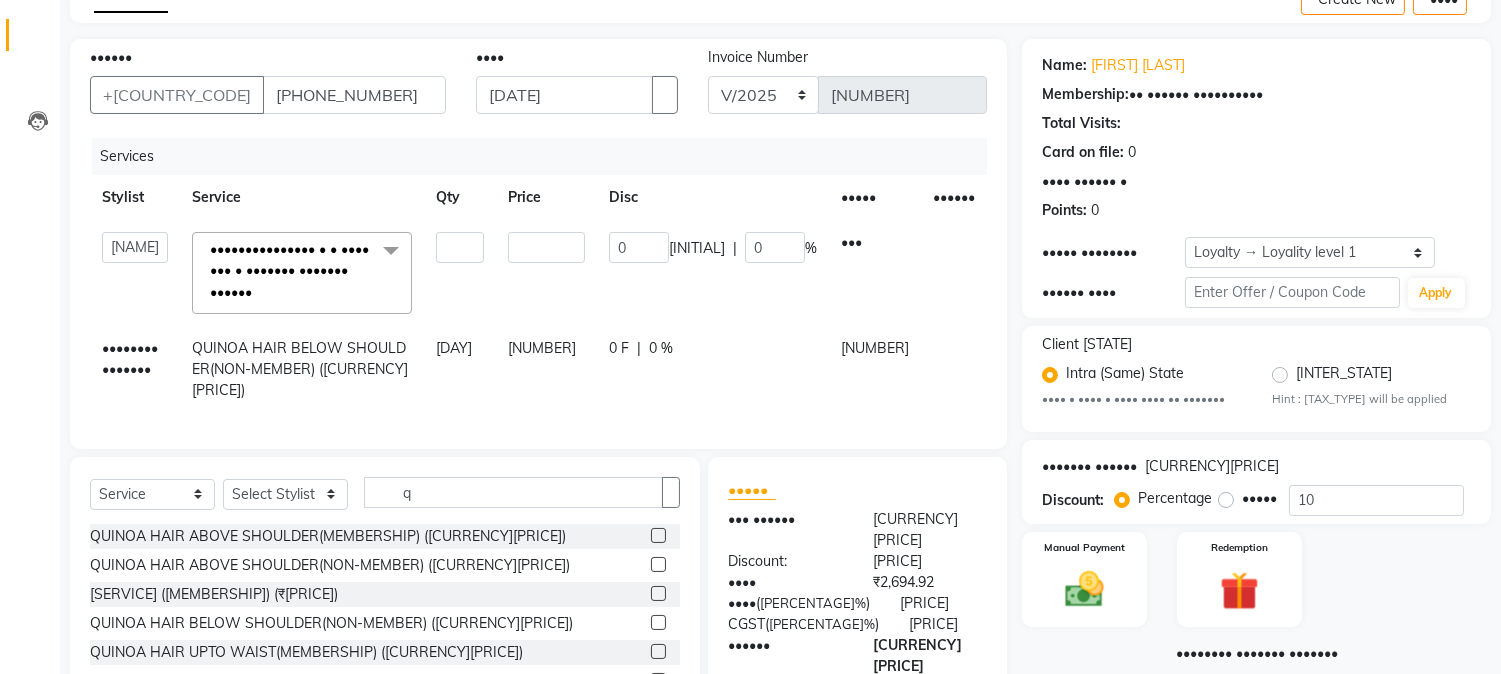 click on "Select Stylist [NAME] [NAME] [NAME] [NAME] [NAME] [NAME] [NAME] [NAME] [NAME] [NAME] [NAME] [NAME] [NAME] [NAME] [NAME] [NAME] [NAME] [NAME] [NAME] [NAME] [NAME] [NAME] [NAME] [NAME] [NAME] [NAME] [NAME] [NAME] [NAME] [NAME]" at bounding box center [538, 283] 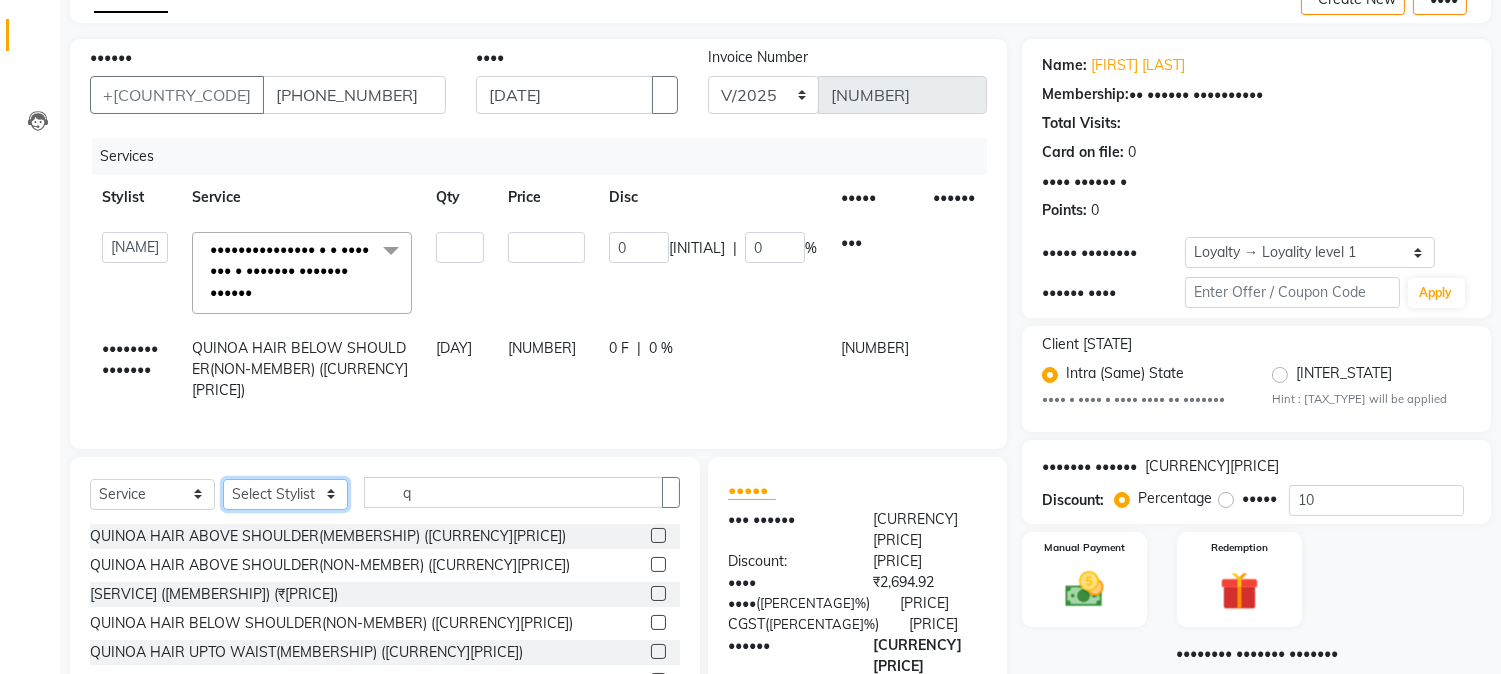 click on "Select Stylist [NAME] [NAME] [NAME] [NAME] [NAME] [NAME] [NAME] [NAME] [NAME] [NAME] [NAME] [NAME] [NAME] [NAME] [NAME] [NAME] [NAME] [NAME] [NAME] [NAME] [NAME] [NAME] [NAME] [NAME] [NAME] [NAME] [NAME] [NAME] [NAME] [NAME]" at bounding box center [285, 494] 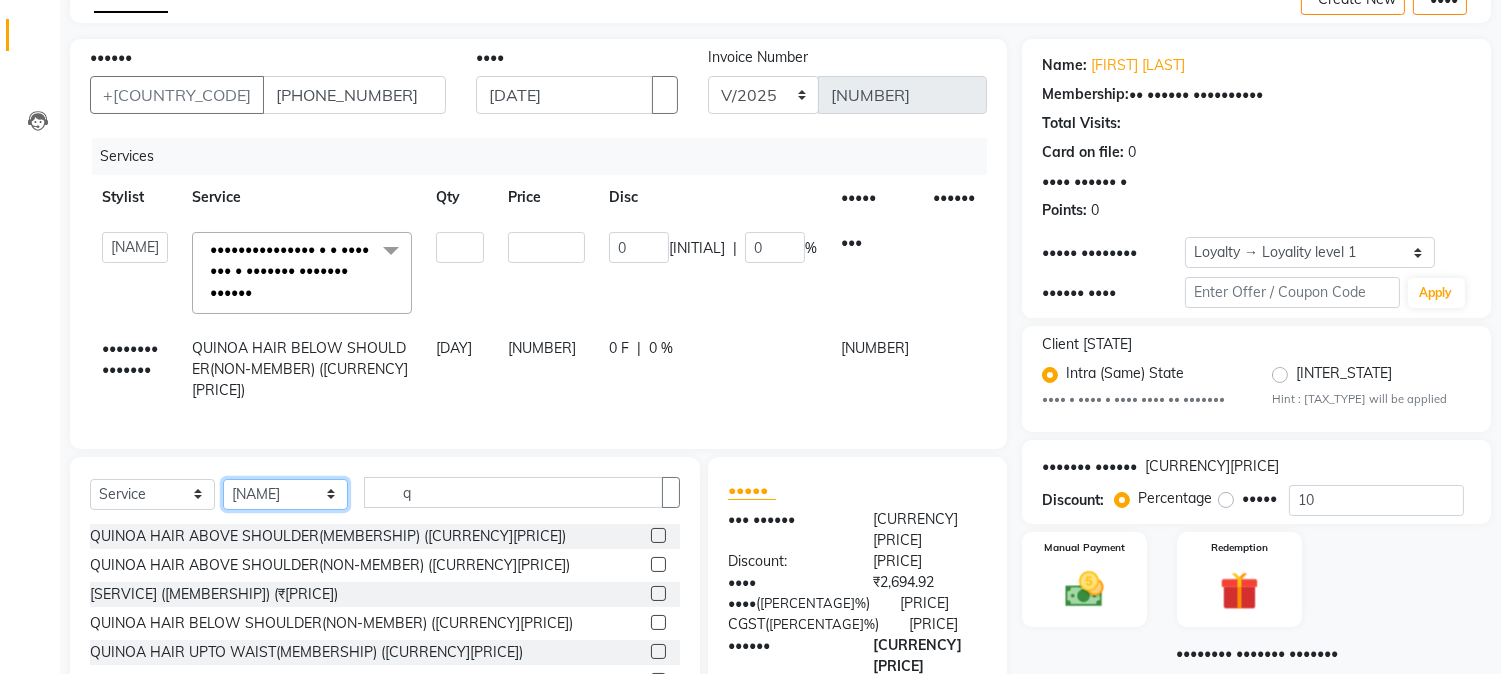 click on "Select Stylist [NAME] [NAME] [NAME] [NAME] [NAME] [NAME] [NAME] [NAME] [NAME] [NAME] [NAME] [NAME] [NAME] [NAME] [NAME] [NAME] [NAME] [NAME] [NAME] [NAME] [NAME] [NAME] [NAME] [NAME] [NAME] [NAME] [NAME] [NAME] [NAME] [NAME]" at bounding box center [285, 494] 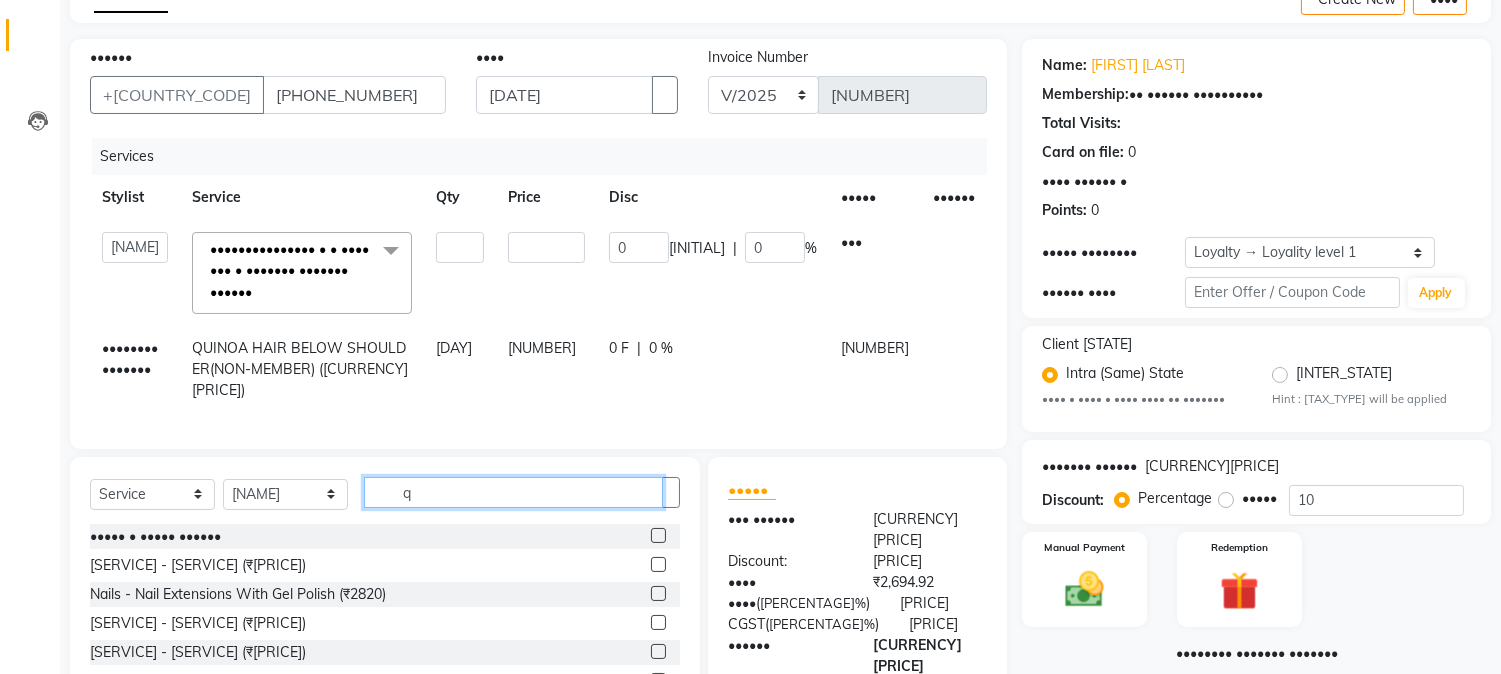 click on "q" at bounding box center (513, 492) 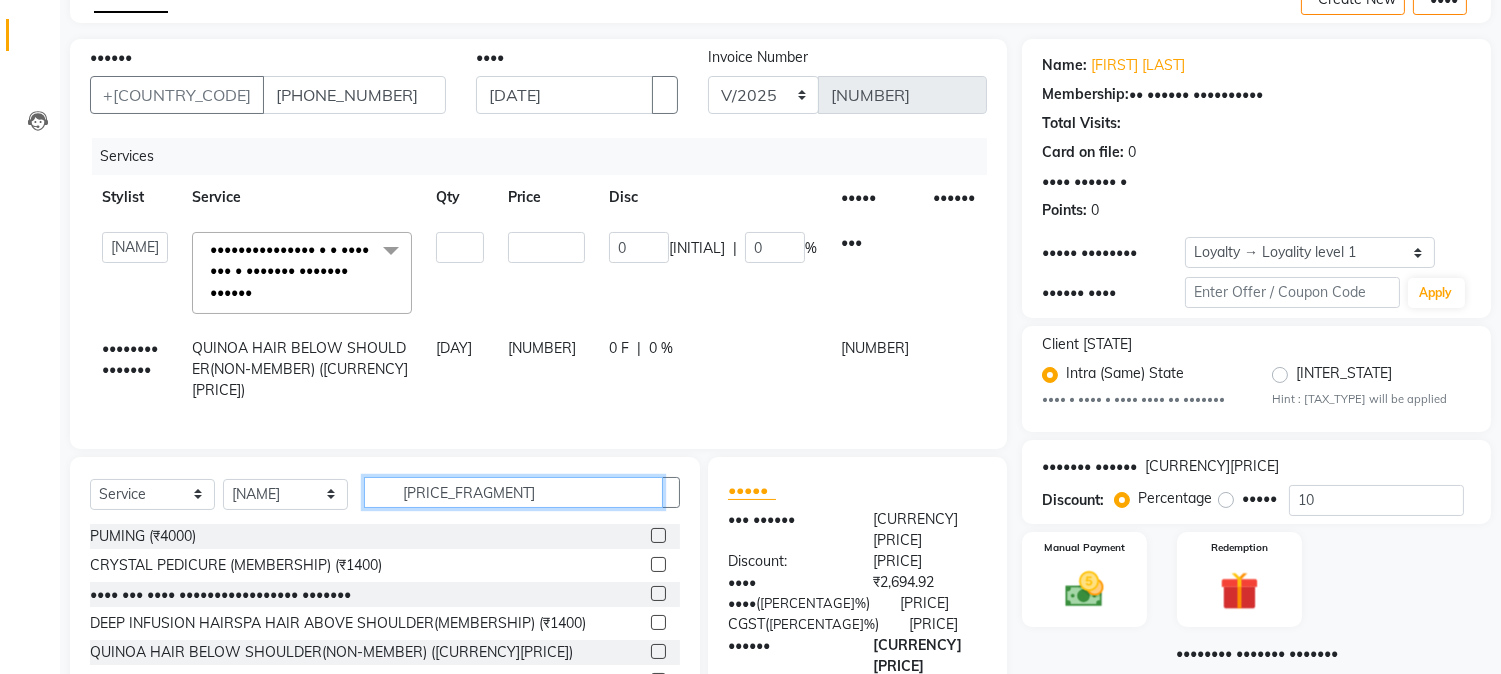 scroll, scrollTop: 111, scrollLeft: 0, axis: vertical 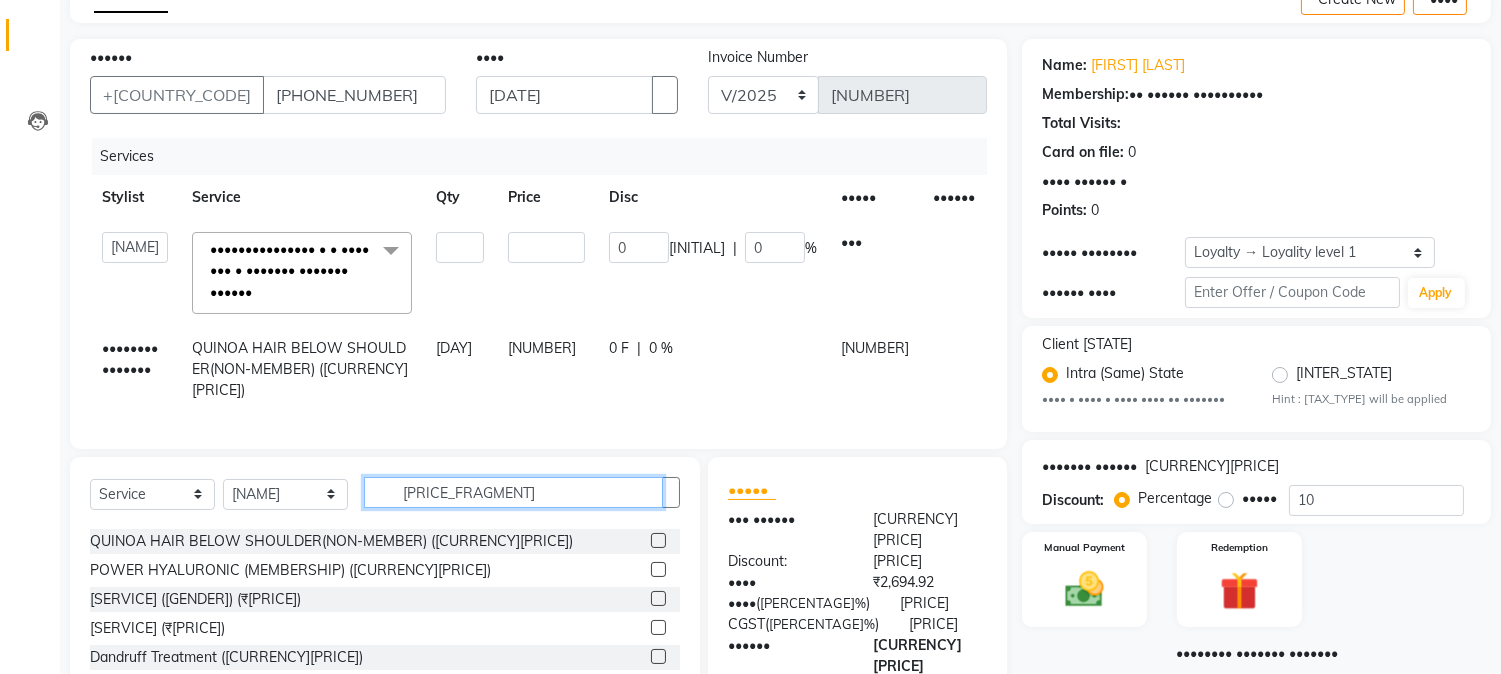 type on "[PRICE_FRAGMENT]" 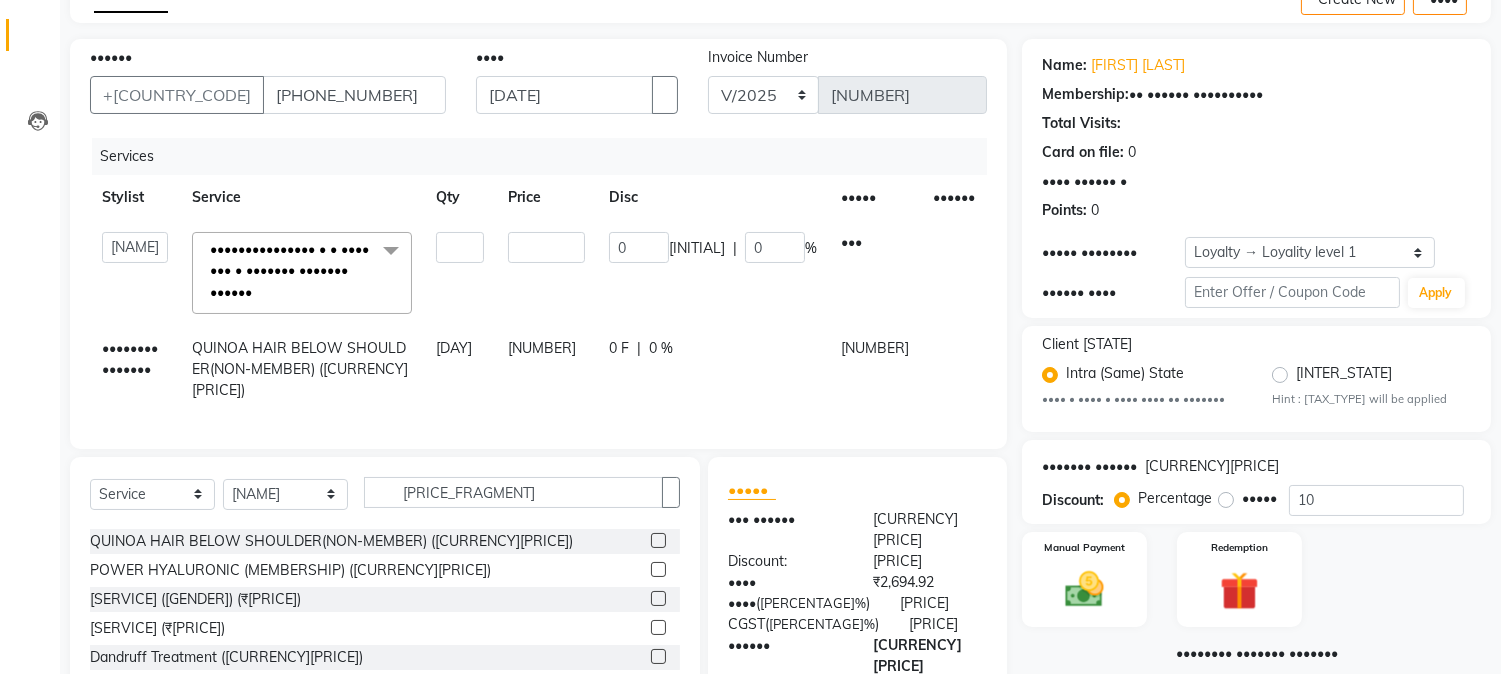 click at bounding box center [658, 598] 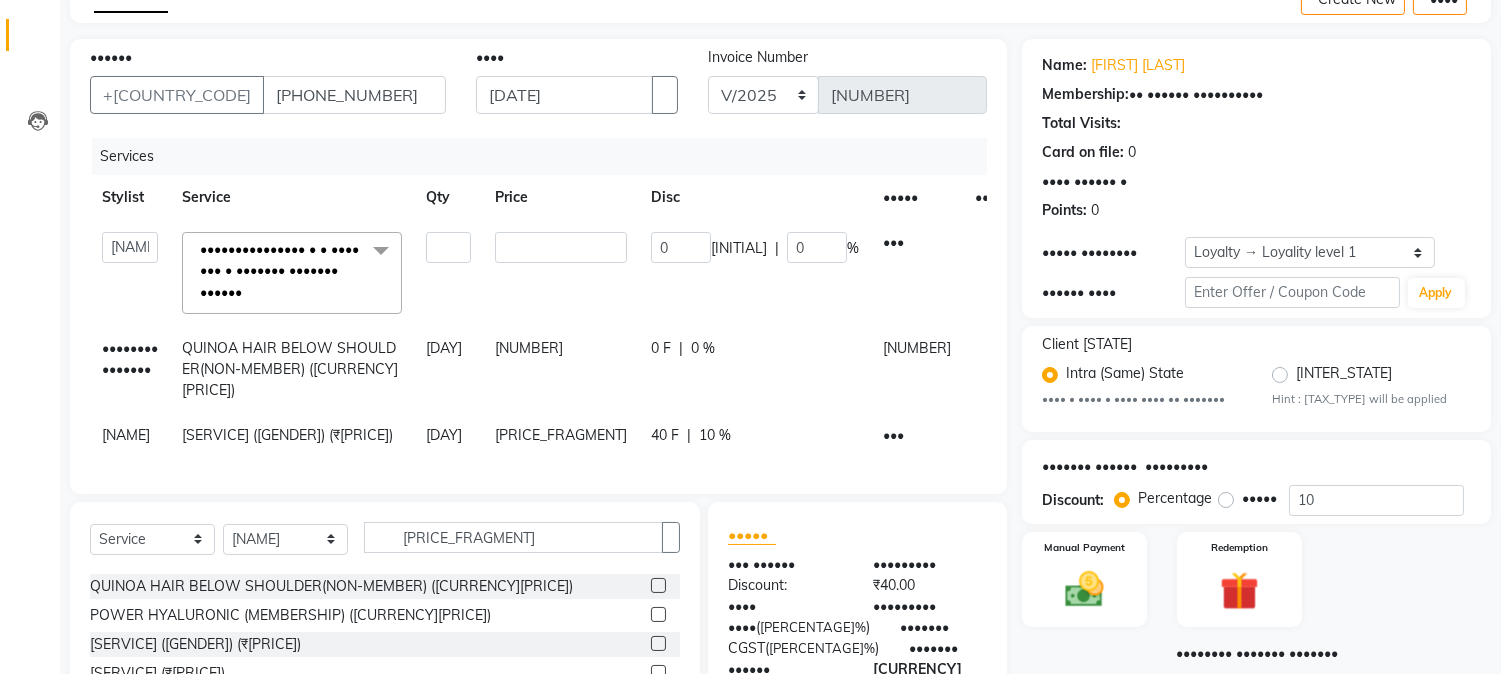 click on "40 F" at bounding box center [661, 348] 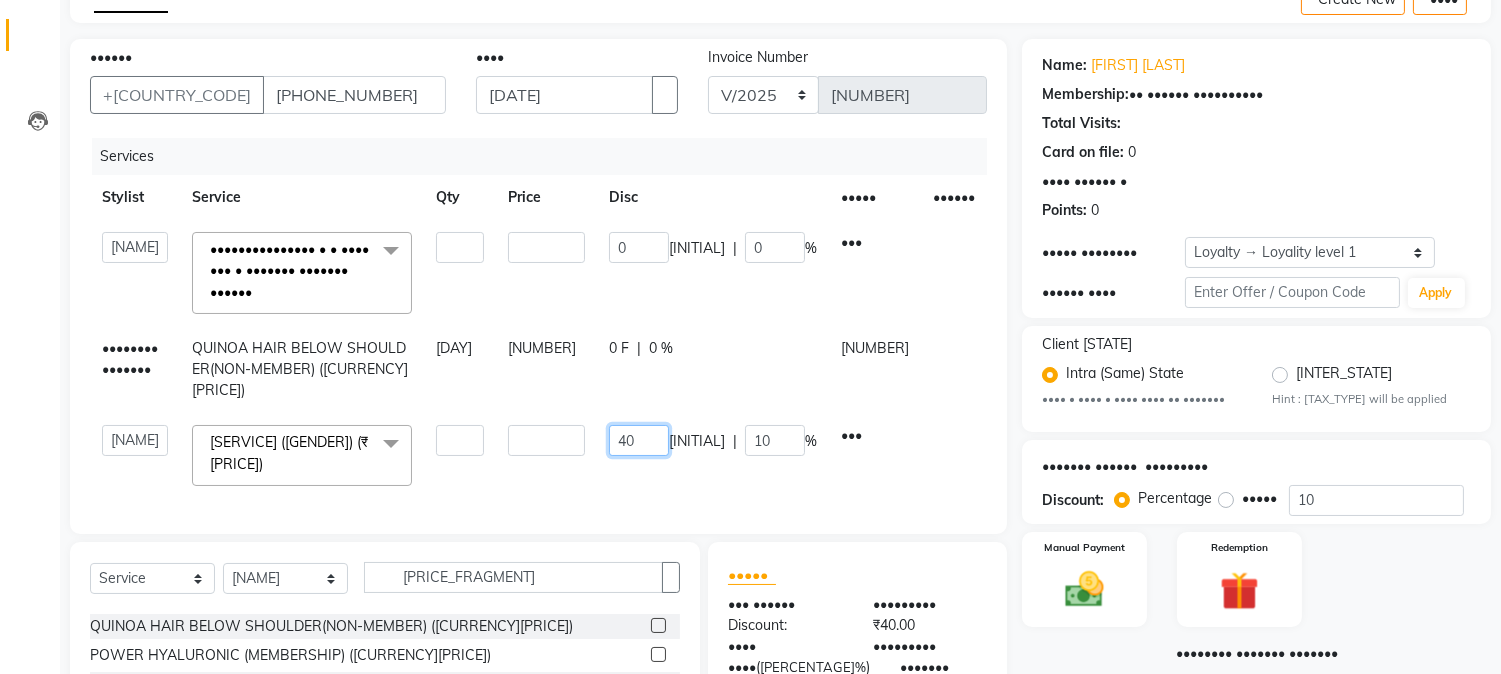 click on "40" at bounding box center [639, 247] 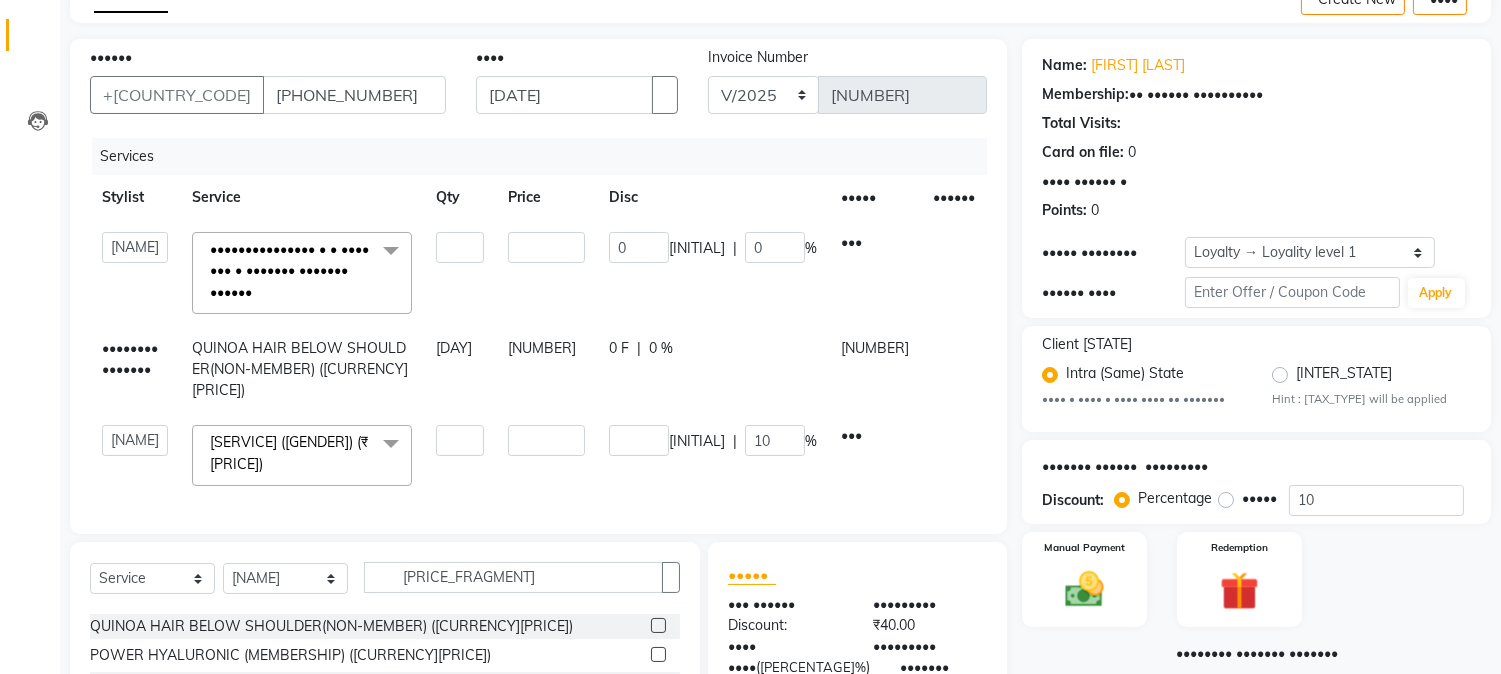 click on "Select Stylist [NAME] [NAME] [NAME] [NAME] [NAME] [NAME] [NAME] [NAME] [NAME] [NAME] [NAME] [NAME] [NAME] [NAME] [NAME] [NAME] [NAME] [NAME] [NAME] [NAME] [NAME] [NAME] [NAME] [NAME] [NAME] [NAME] [NAME] [NAME] [NAME] [NAME]" at bounding box center [538, 326] 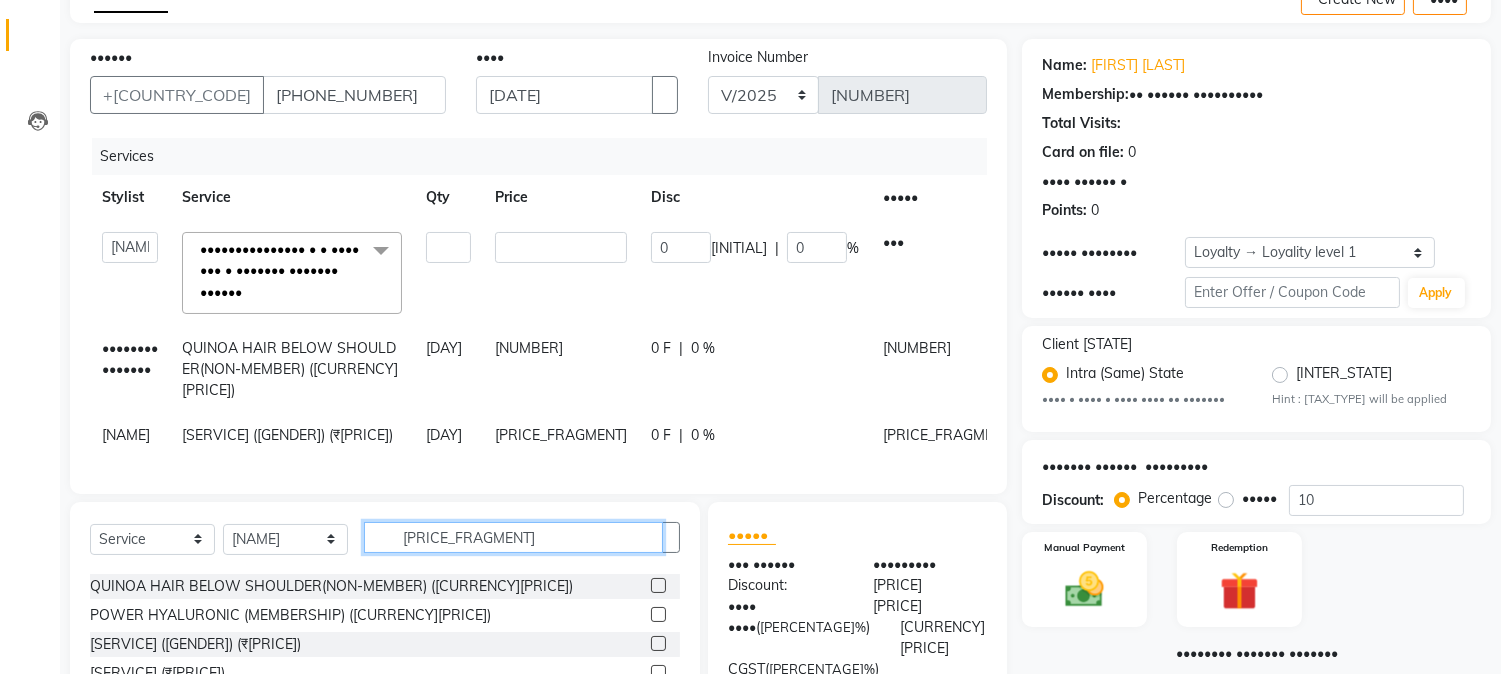 drag, startPoint x: 486, startPoint y: 531, endPoint x: 0, endPoint y: 51, distance: 683.0783 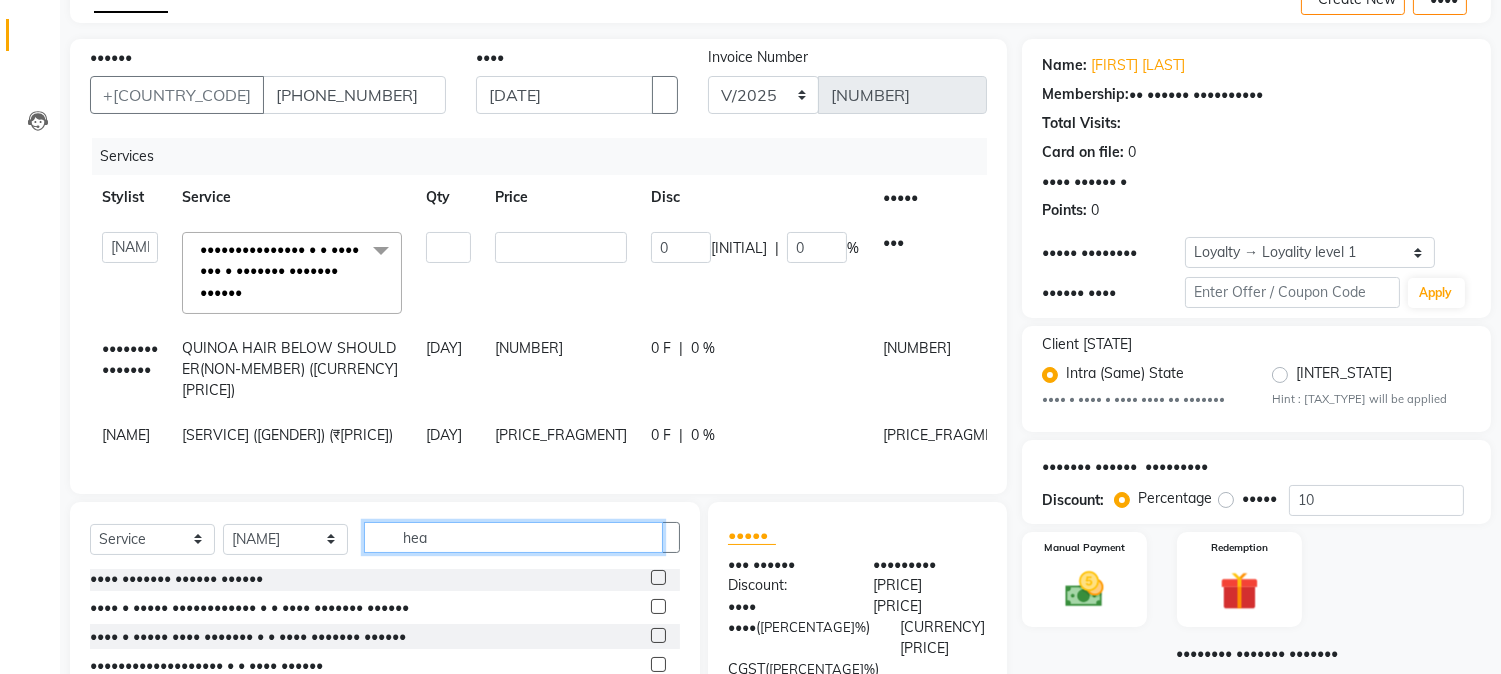 scroll, scrollTop: 61, scrollLeft: 0, axis: vertical 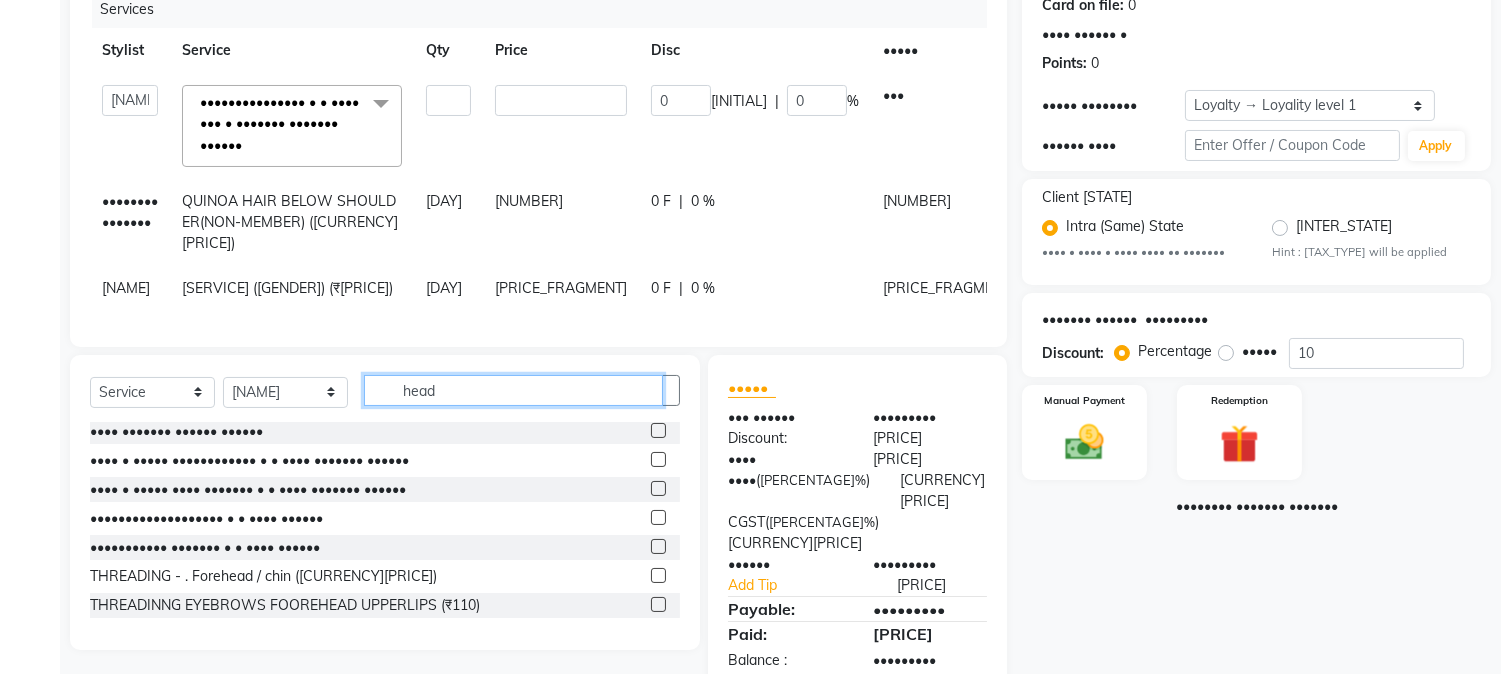 type on "head" 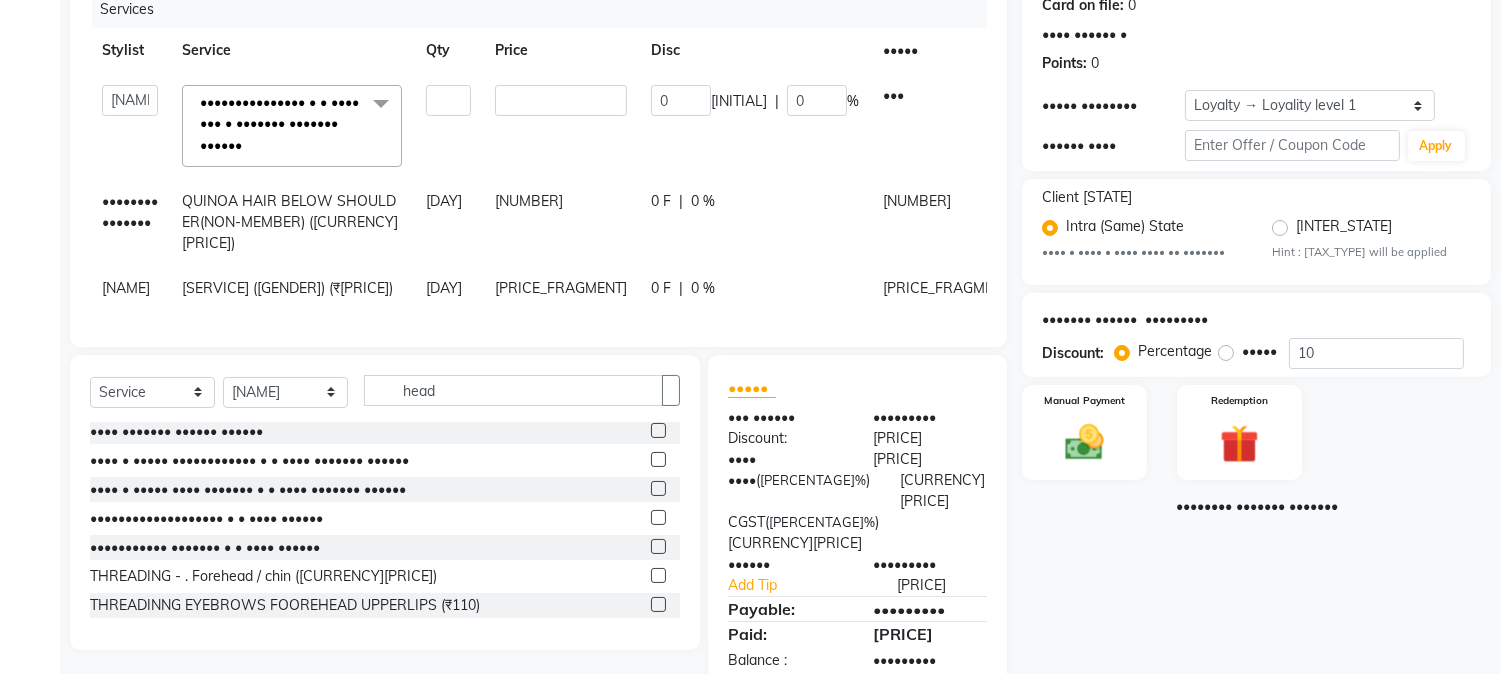 click at bounding box center [658, 430] 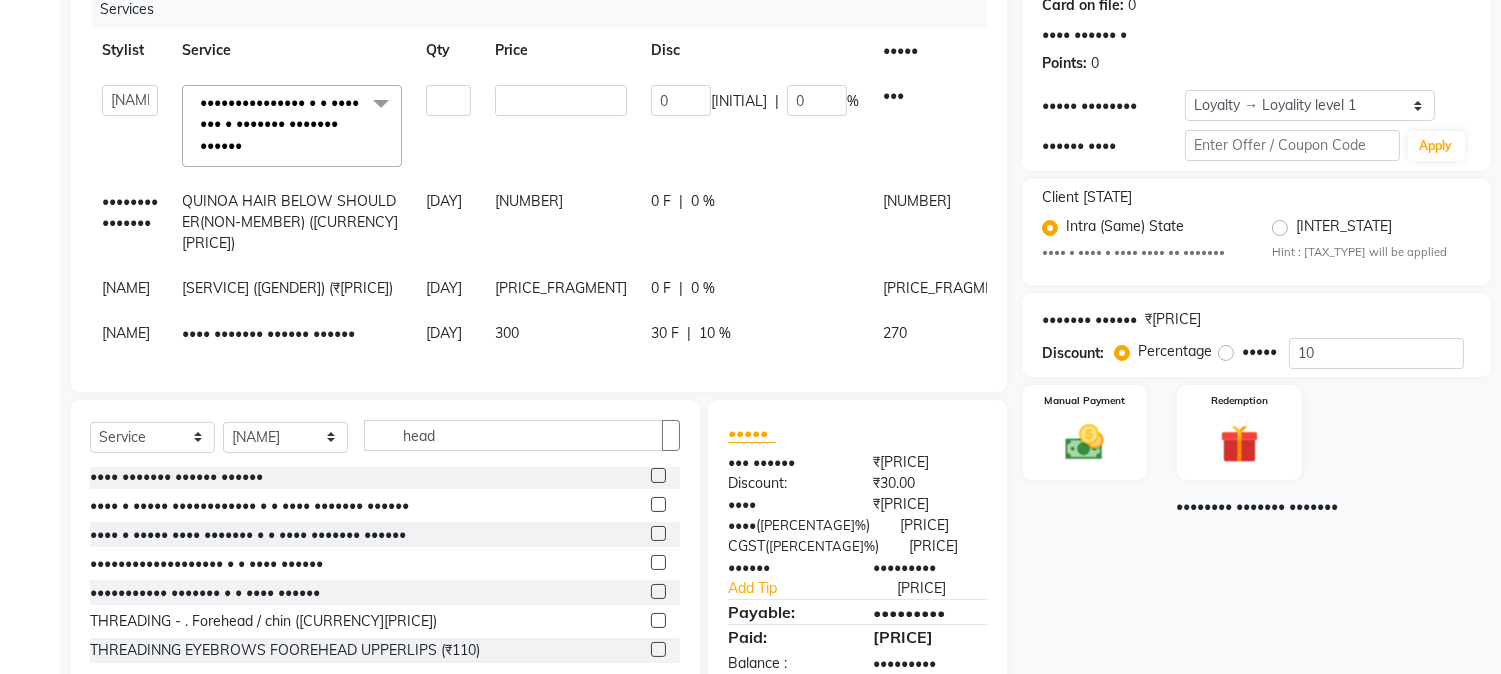 click on "30 F" at bounding box center (661, 201) 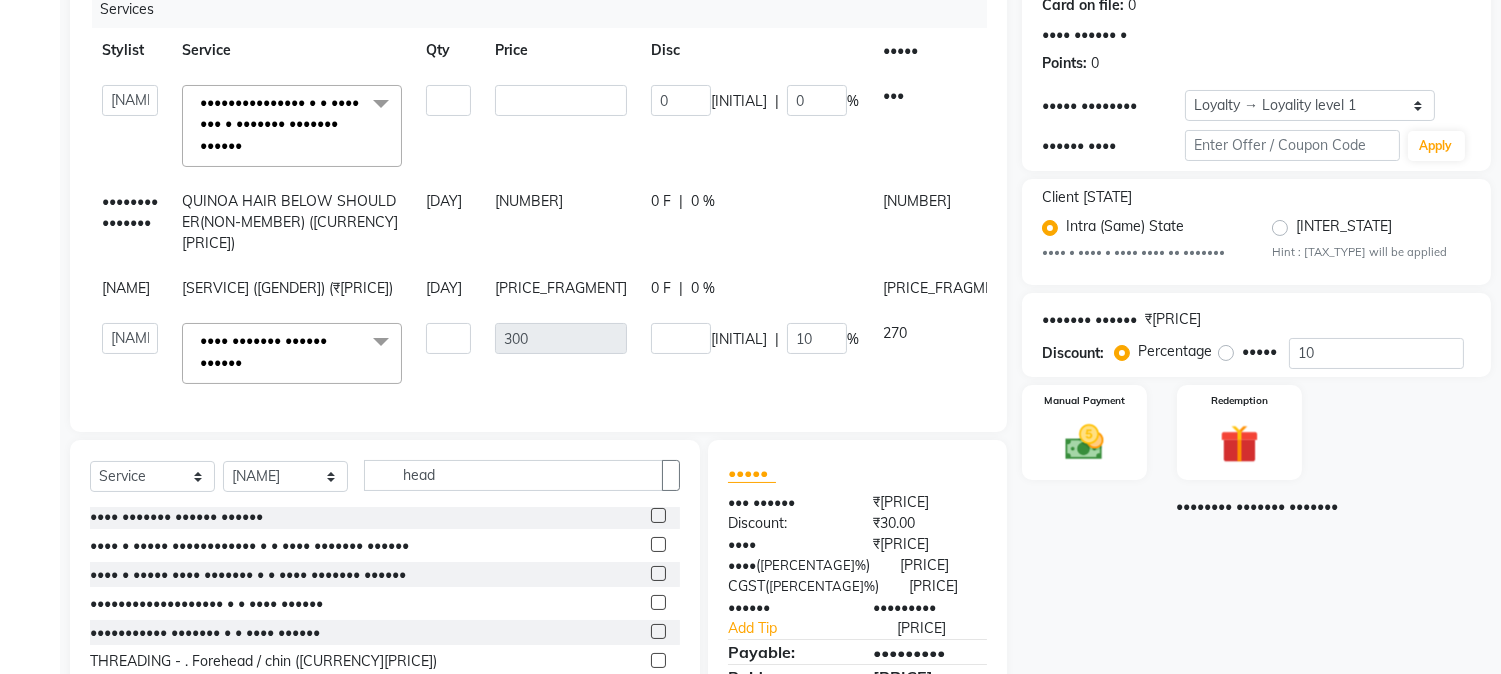 click on "••" at bounding box center [681, 100] 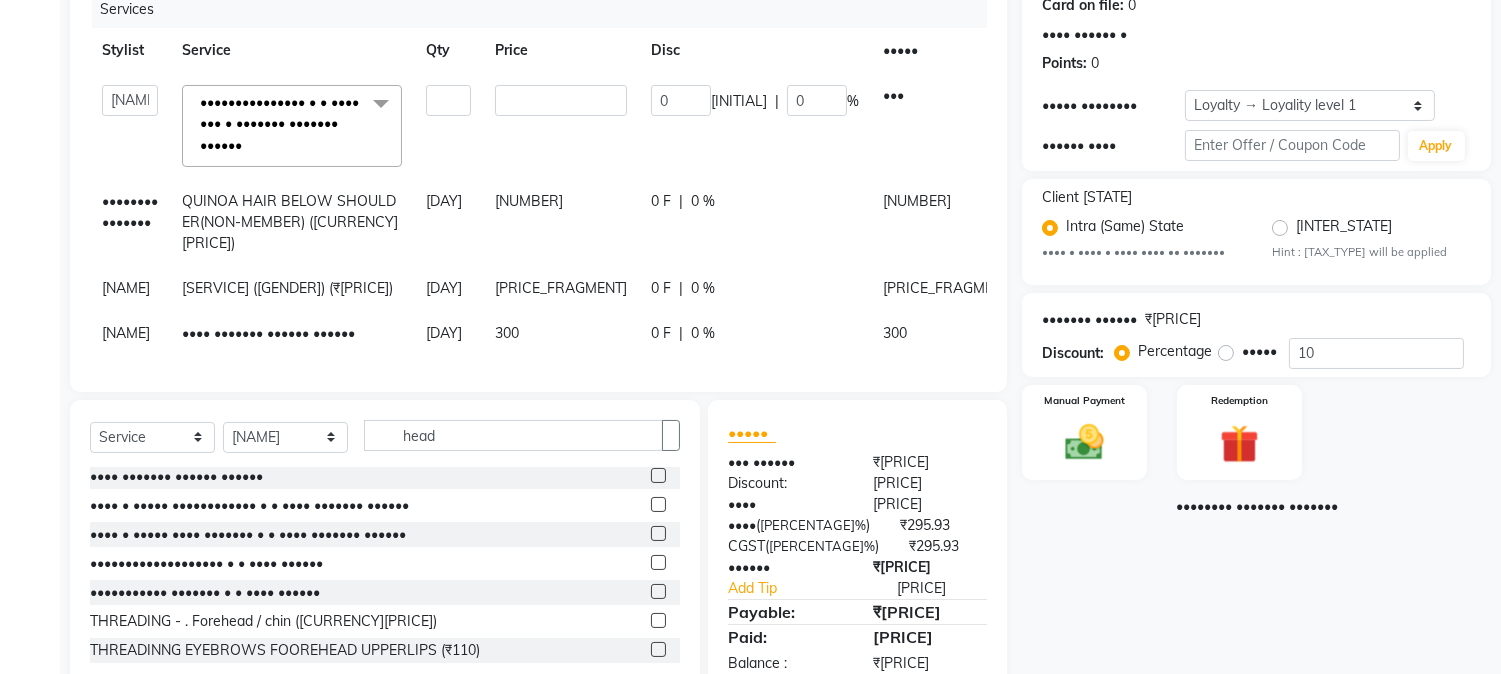 click on "Select Stylist [NAME] [NAME] [NAME] [NAME] [NAME] [NAME] [NAME] [NAME] [NAME] [NAME] [NAME] [NAME] [NAME] [NAME] [NAME] [NAME] [NAME] [NAME] [NAME] [NAME] [NAME] [NAME] [NAME] [NAME] [NAME] [NAME] [NAME] [NAME] [NAME] [NAME]" at bounding box center [538, 181] 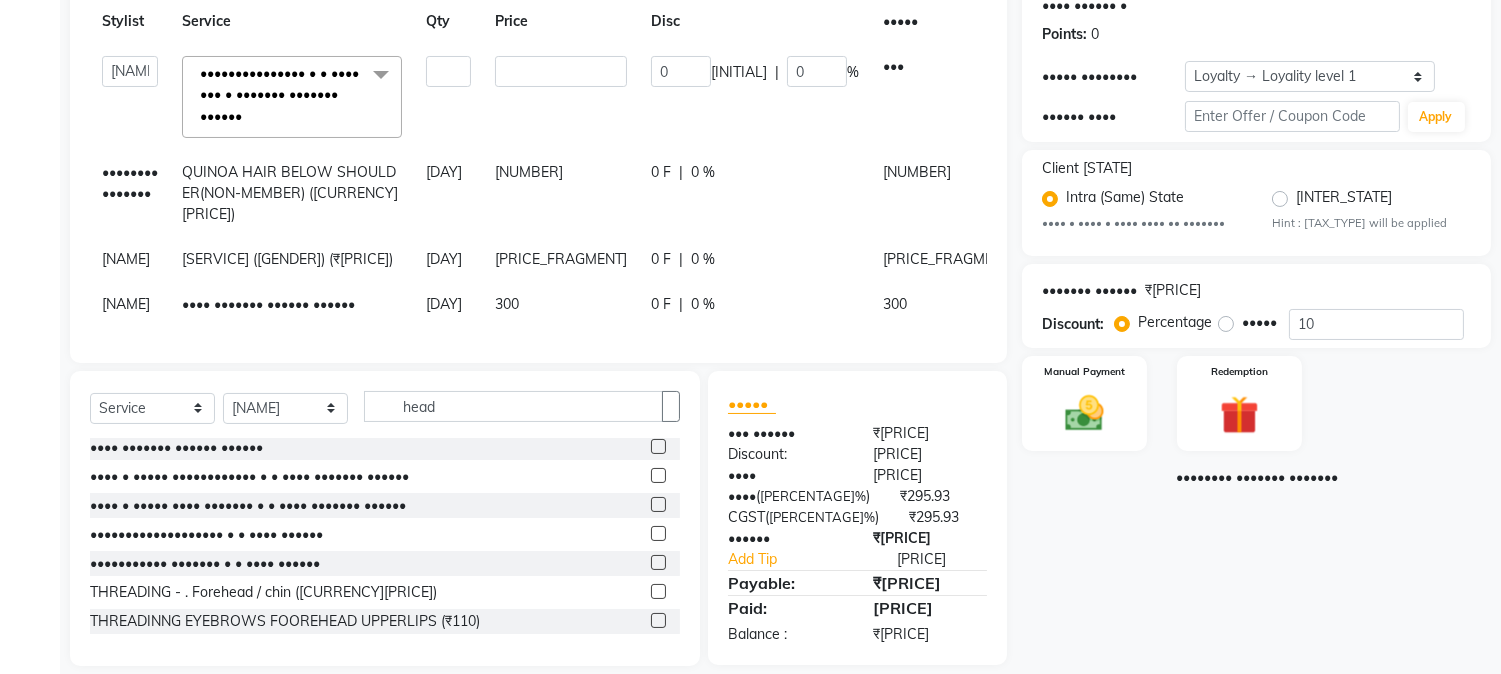 scroll, scrollTop: 303, scrollLeft: 0, axis: vertical 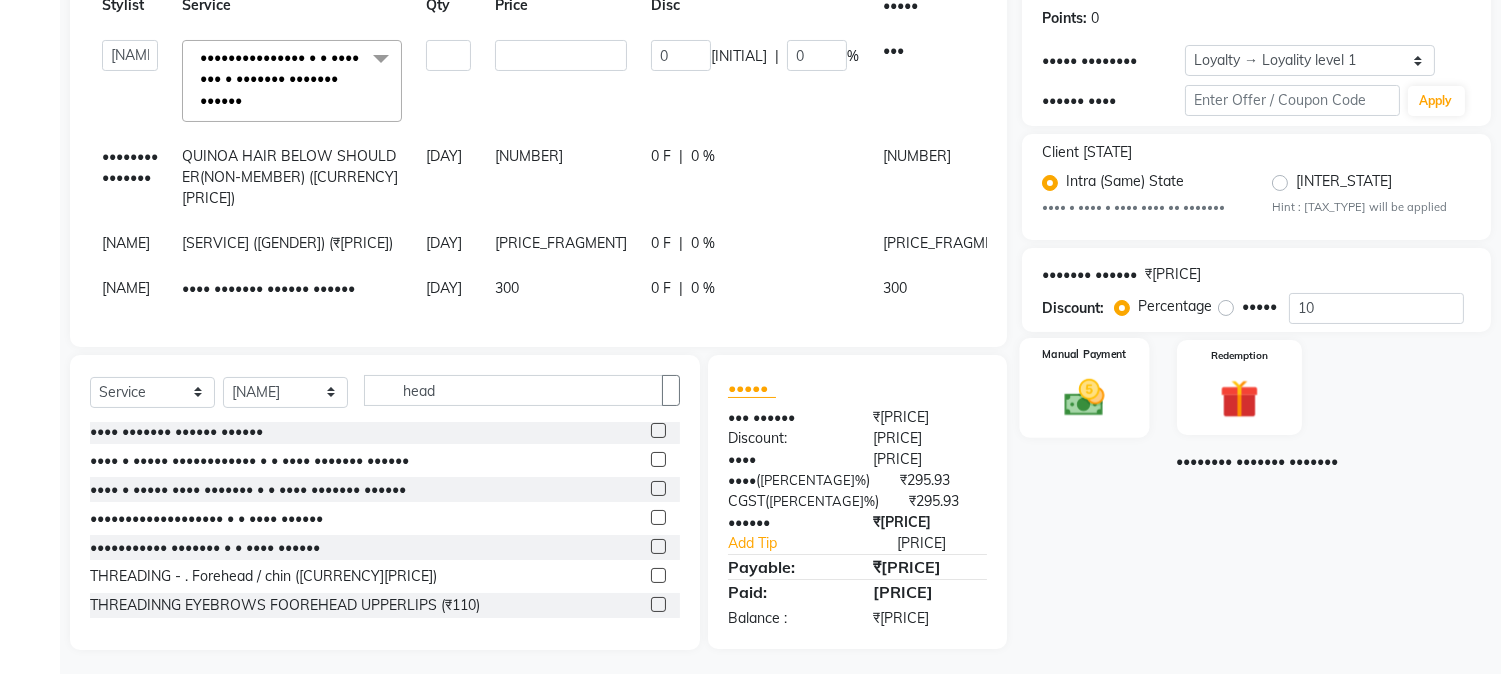 click at bounding box center (1085, 397) 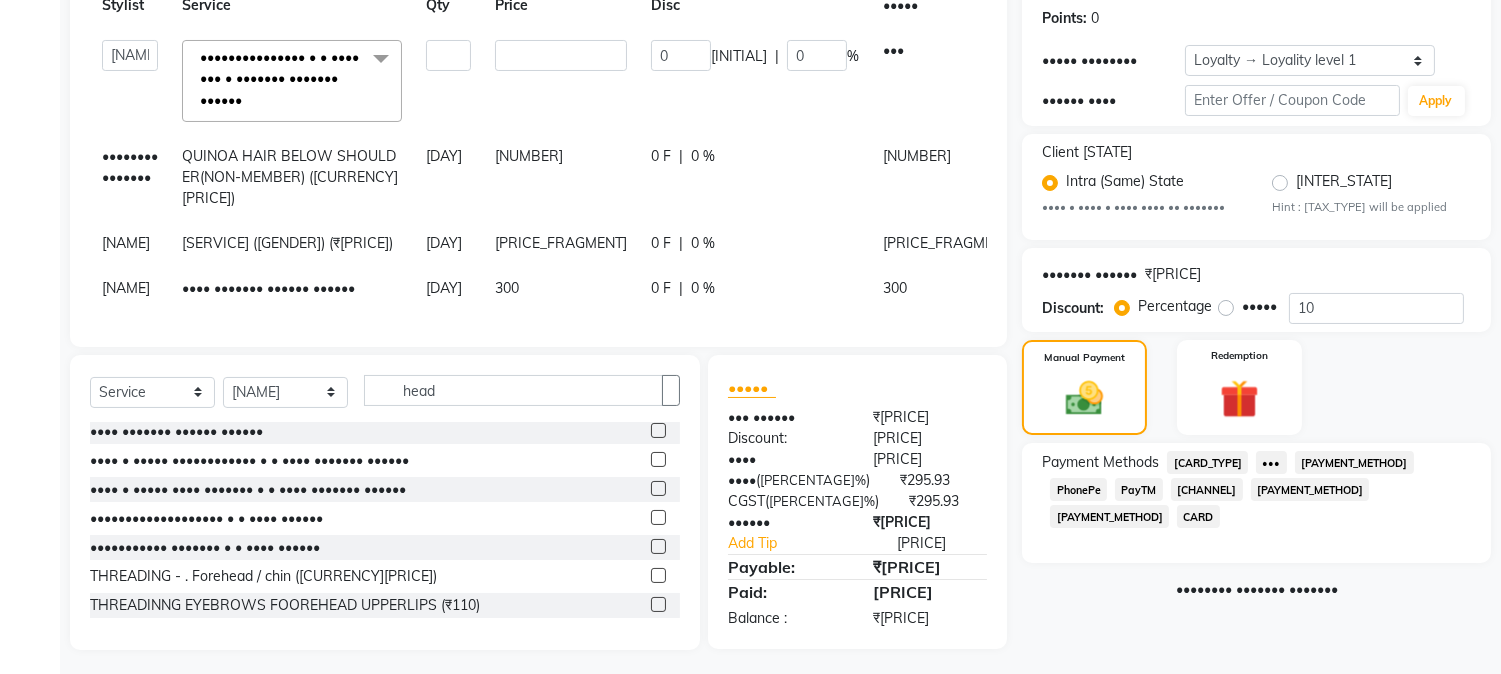 scroll, scrollTop: 192, scrollLeft: 0, axis: vertical 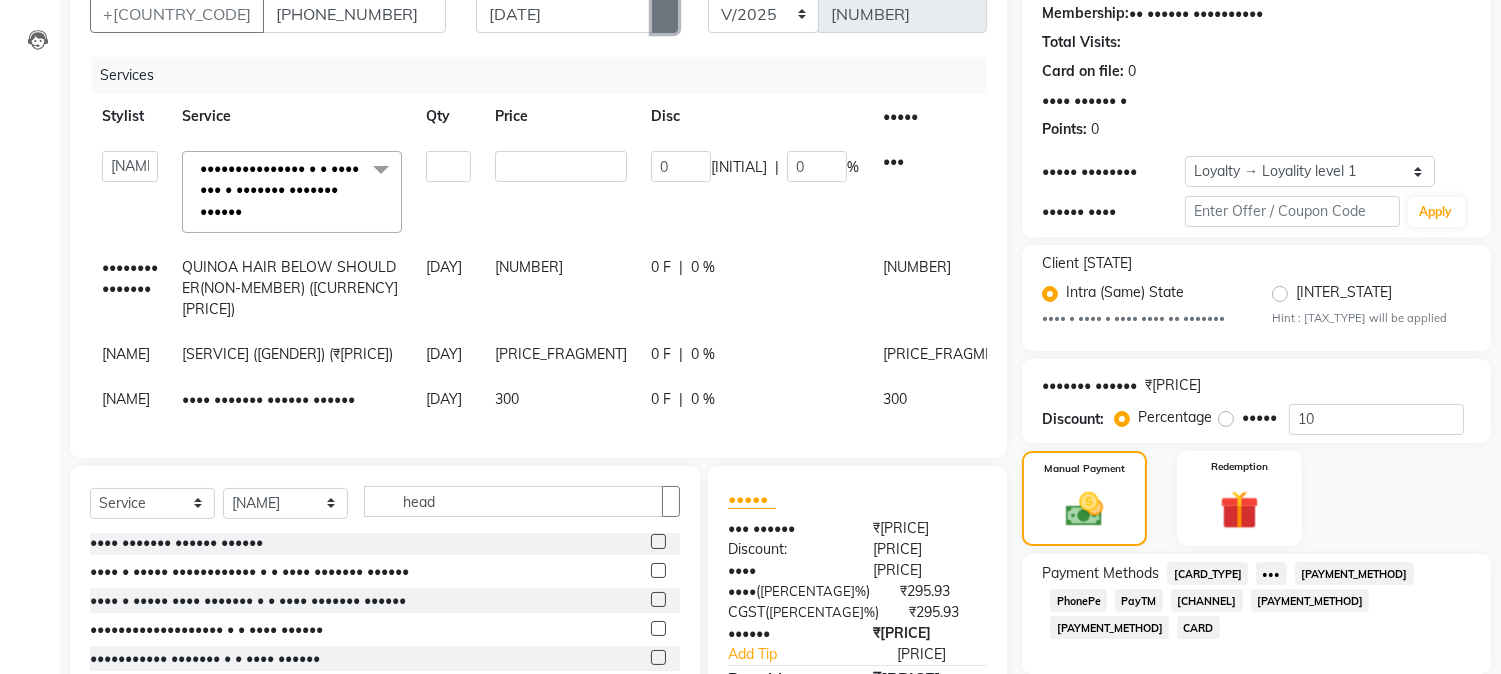 click at bounding box center [665, 14] 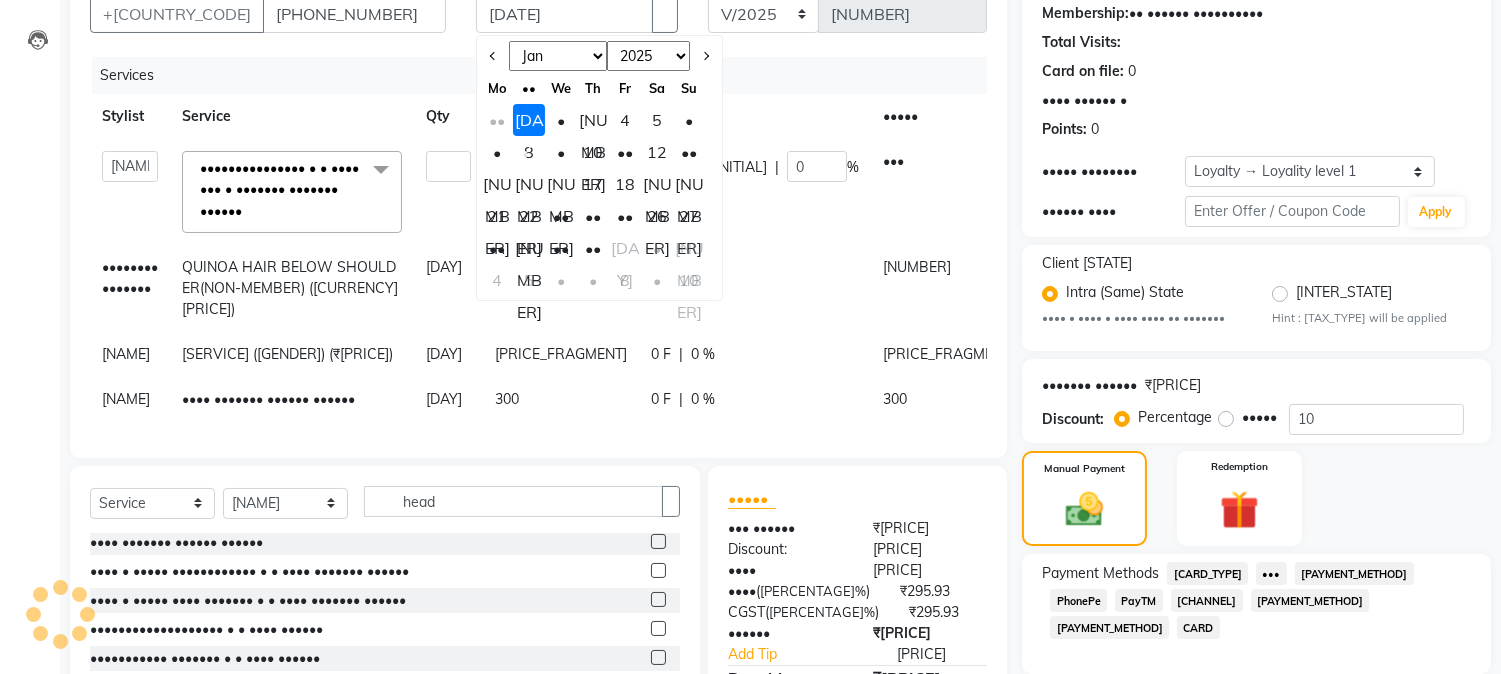 click on "[NUMBER]" at bounding box center (529, 248) 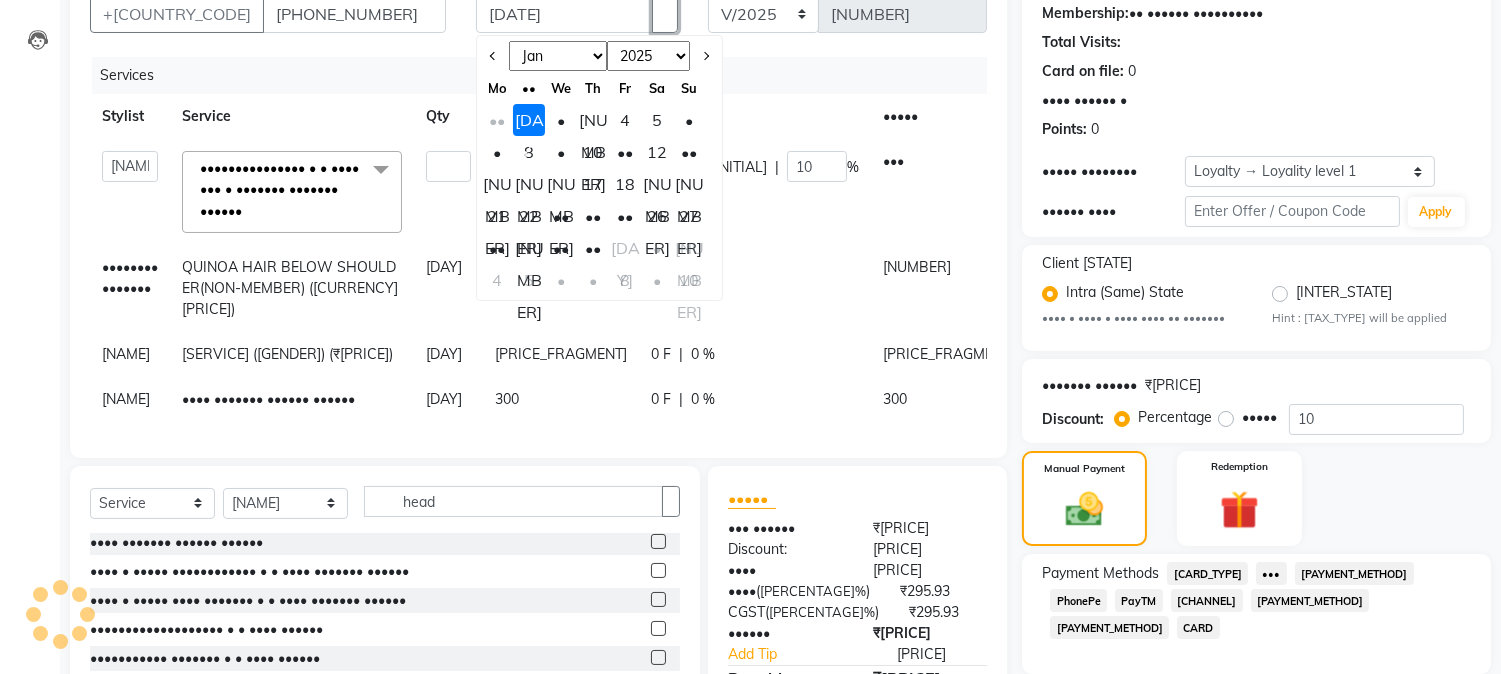 scroll, scrollTop: 186, scrollLeft: 0, axis: vertical 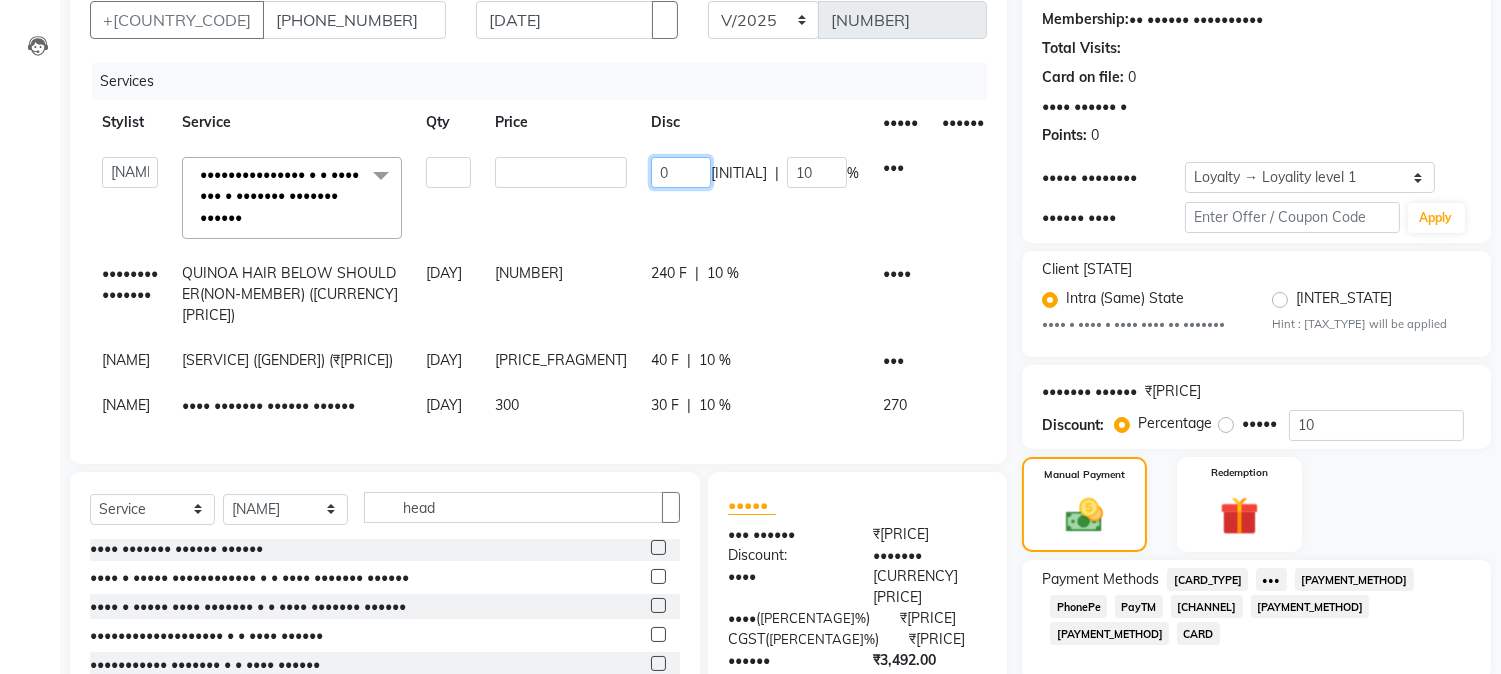 click on "••" at bounding box center [681, 172] 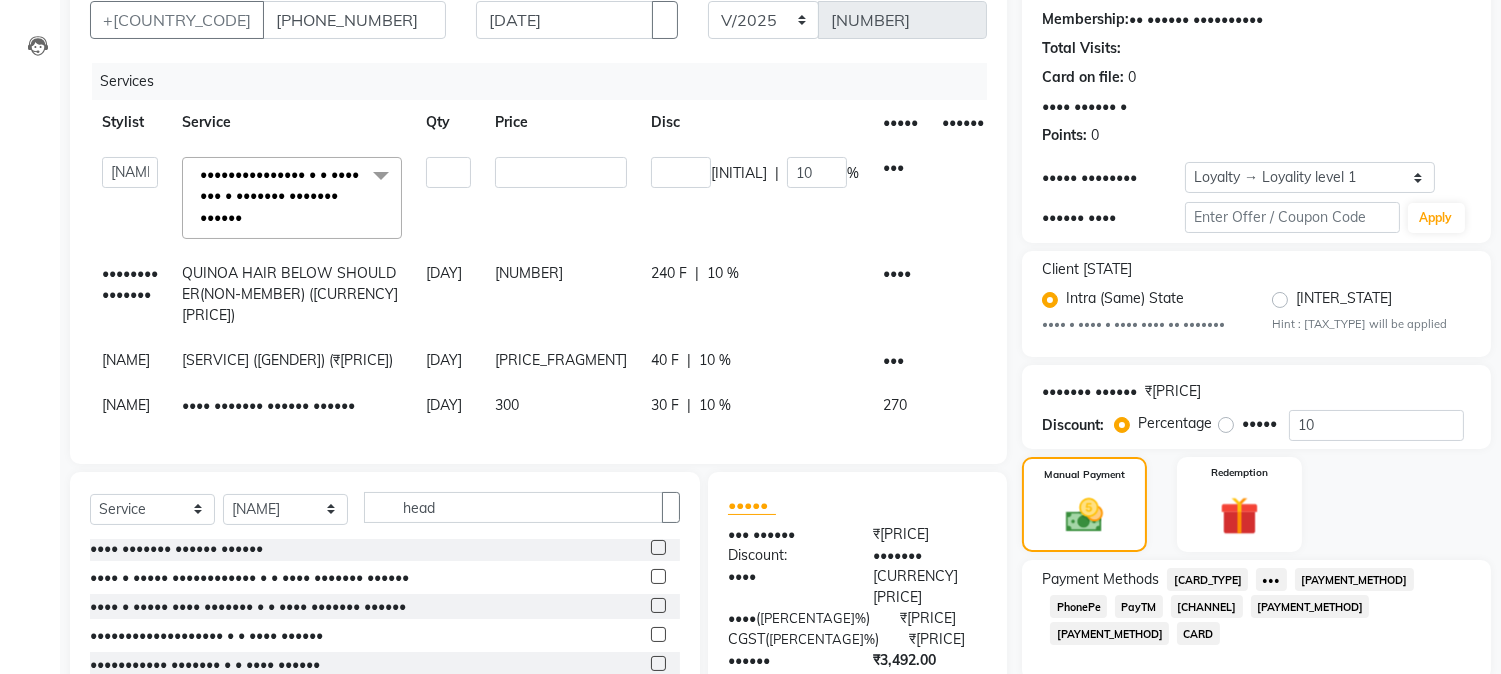 click on "240 F | 10 %" at bounding box center [755, 198] 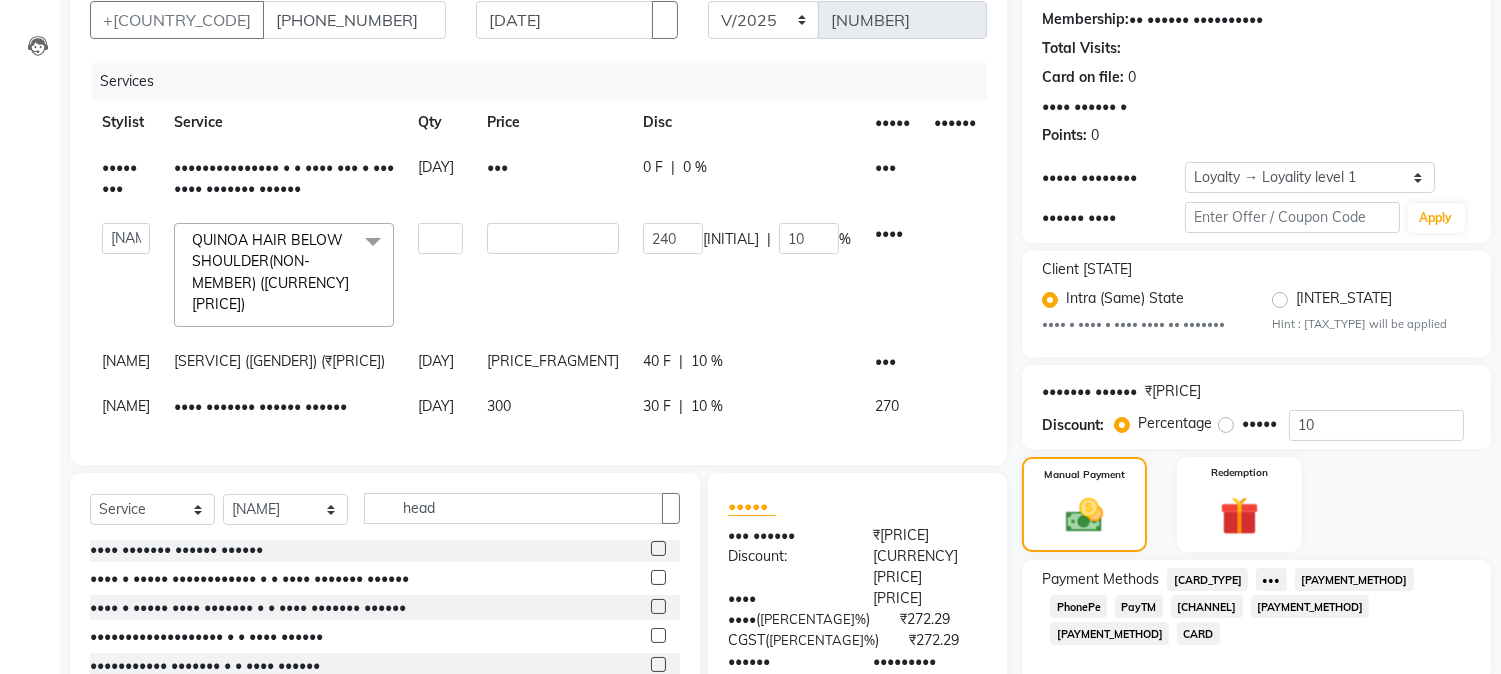 click on "240 F | 10 %" at bounding box center (747, 178) 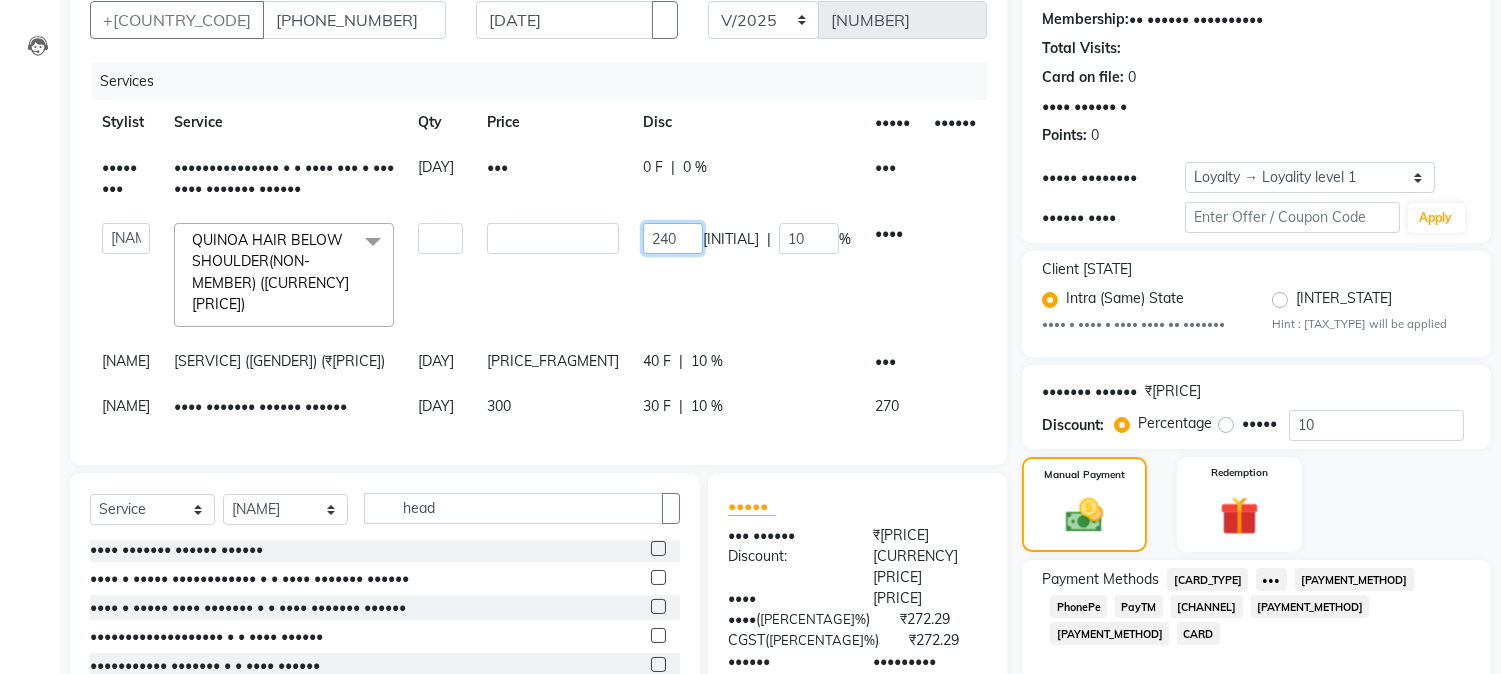 drag, startPoint x: 712, startPoint y: 238, endPoint x: 625, endPoint y: 246, distance: 87.36704 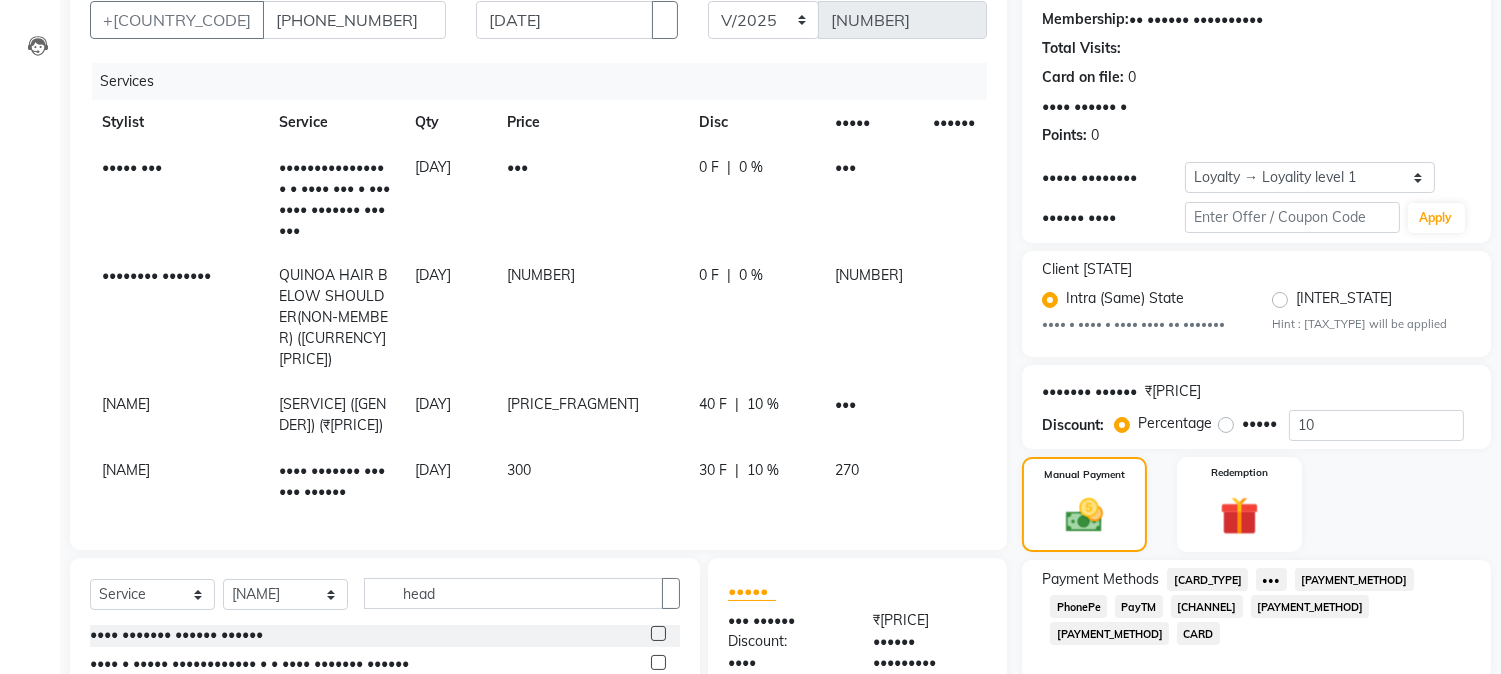 click on "Sandy Sir HAIRCUT(Regular )       -        Hair Cut - Premier Stylist (₹780) 1 780 0 F | 0 % 780 mushahid  [muddu] QUINOA HAIR BELOW SHOULDER(NON-MEMBER) (₹2400) 1 2400 0 F | 0 % 2400 Arbaz HAIRCUT/BEARD (₹400) 1 400 40 F | 10 % 360 Arbaz HEAD MASSAGE [MALE] (₹300) 1 300 30 F | 10 % 270" at bounding box center [538, 329] 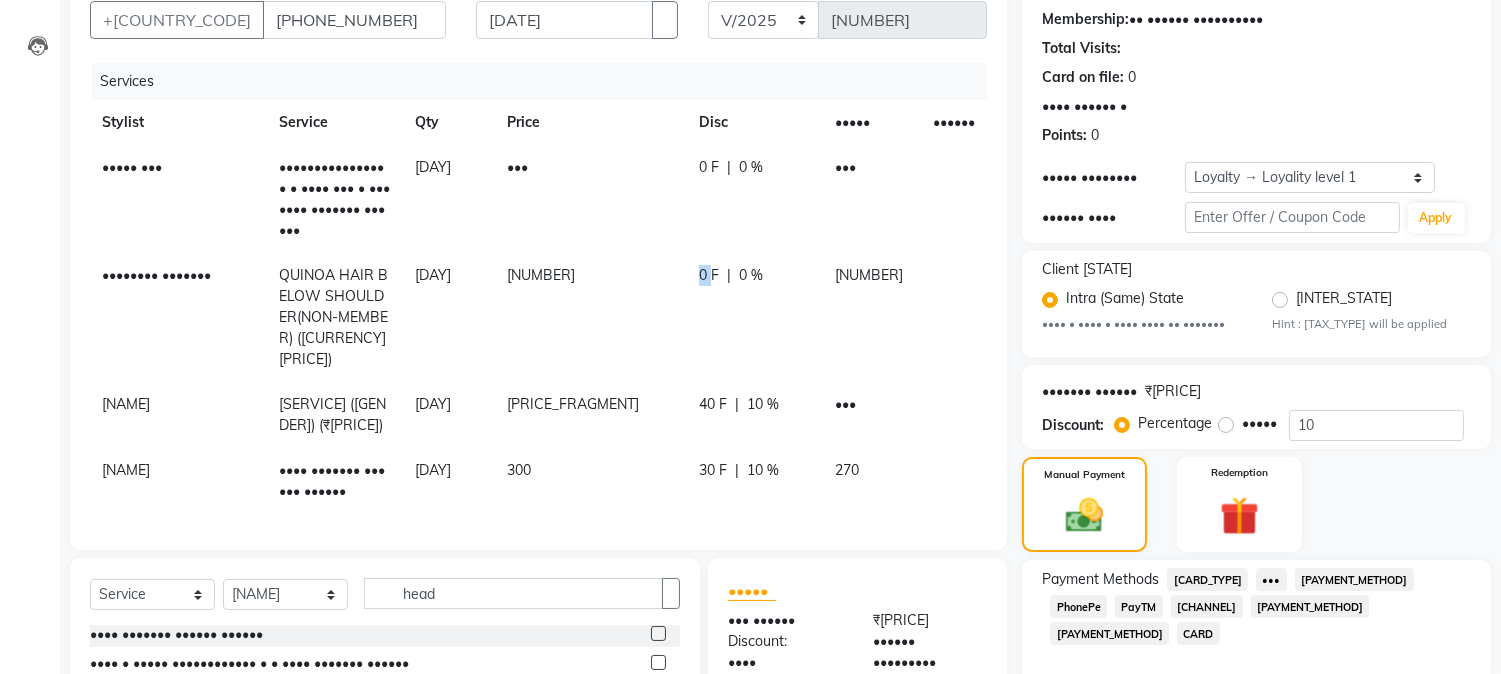 click on "[NUMBER] F | [PERCENTAGE] %" at bounding box center [755, 199] 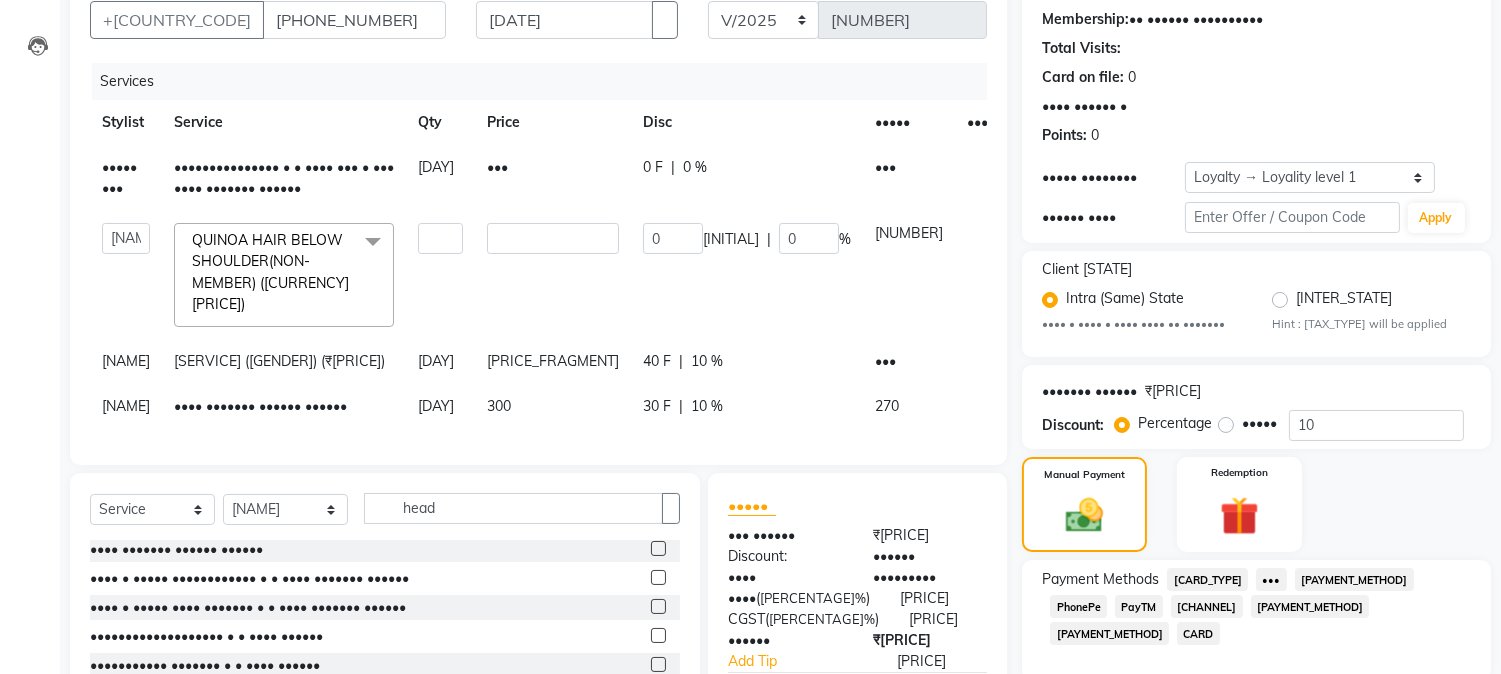 click on "40 F" at bounding box center (653, 167) 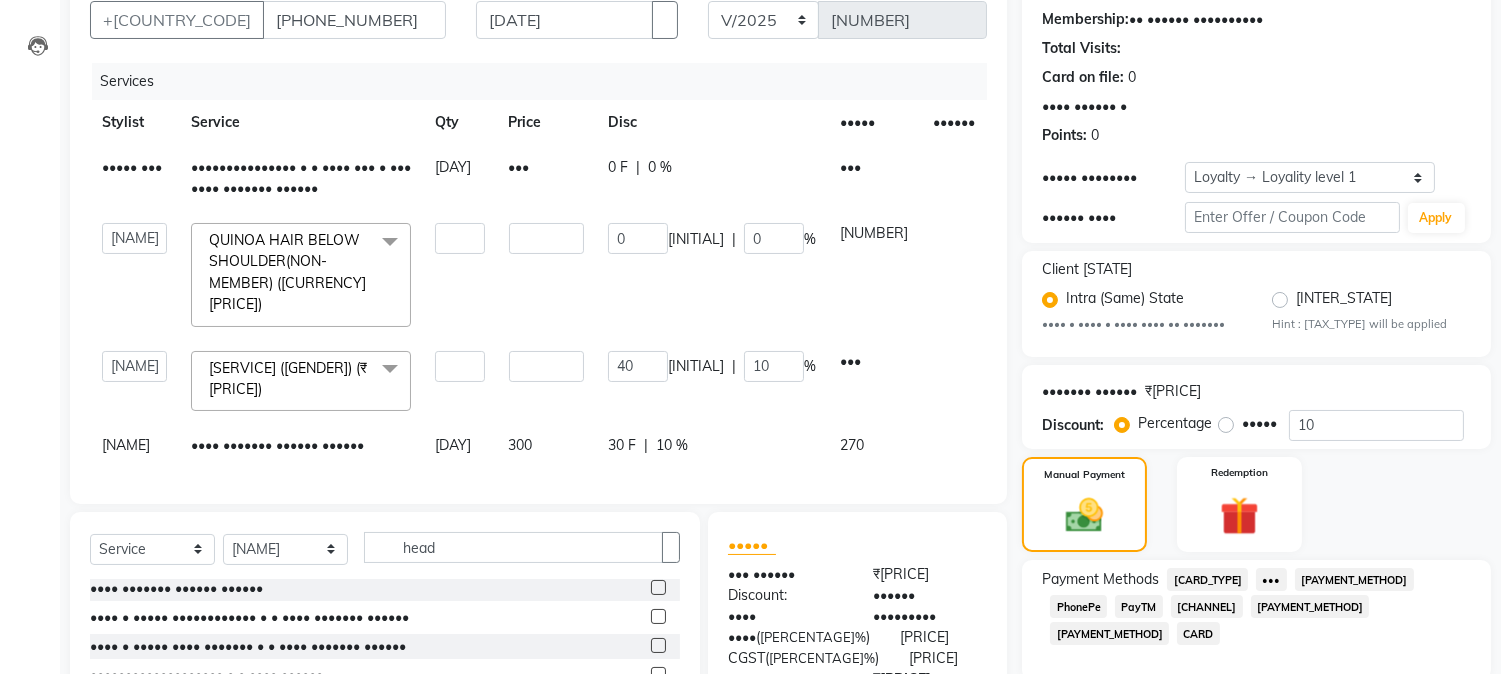click on "40" at bounding box center [638, 238] 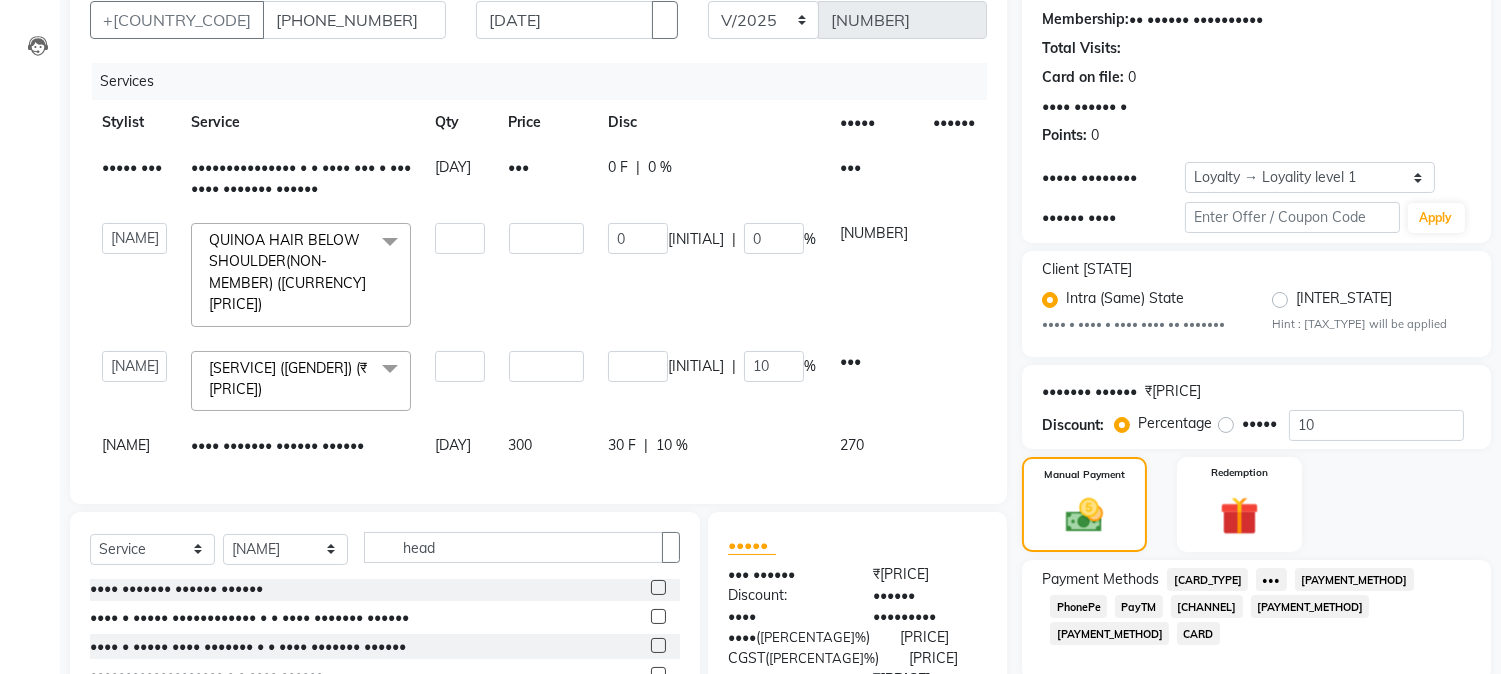 click on "•••••••• ••••••• ••••••• ••• ••••• •••• ••••• •••••• ••••• ••• ••••••••••••••• •       •        •••• ••• • ••••••• ••••••• •••••• • ••• • • • • • •••  ••••••   ••••••• ••••••   ••••••   ••••    ••••   •••••   •••• ••••••   •••••••   ••••••••   ••••••   •••••• ••••••   ••••••   •••••   ••••••   •••••• ••••••••••   •••••   ••••••••  •••••••   •••••   ••••••••   ••••• ••••••   ••••••    ••••• •••   ••••    ••••   ••••• ••••••   ••••••   ••••• •••   ••••••••   •••••• •••   ••••••   ••••  •••••• •••• ••••• •••••••••••••••••••• •••••••  • ••••• •  ••••• •••••• ••••• •  •••• •••••• ••••• • •••• •••••••••• •••• ••• •••••• ••••••• ••••• • •••• ••• •••••• ••••• • •••• ••••••••• ••••••• •••••• ••••• • ••• •••••• ••••••• •••••• •••• •••••• •••••• ••••••• ••••••• •••••••• •••••••••••• ••••••• •••• ••• ••••• •••••••• •••••••••••• •••••• •••• ••• ••••• •••••••• •••••••••••• ••••••• •••• ••• ••••• •••••••••••••••••••• ••••••• •••• ••• ••••• •••••••••••••••••••• ••••••• ••••• ••••  •••••• • •" at bounding box center (538, 273) 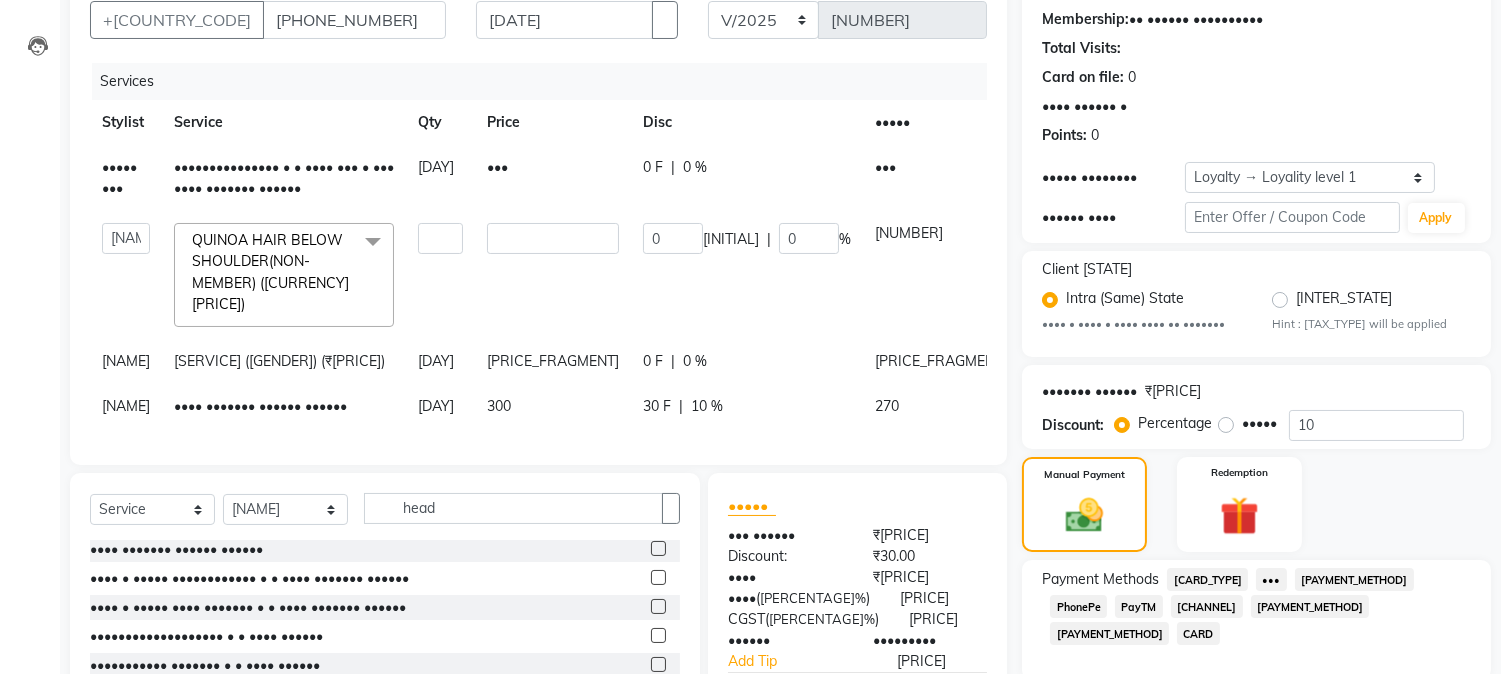 click on "30 F" at bounding box center (653, 167) 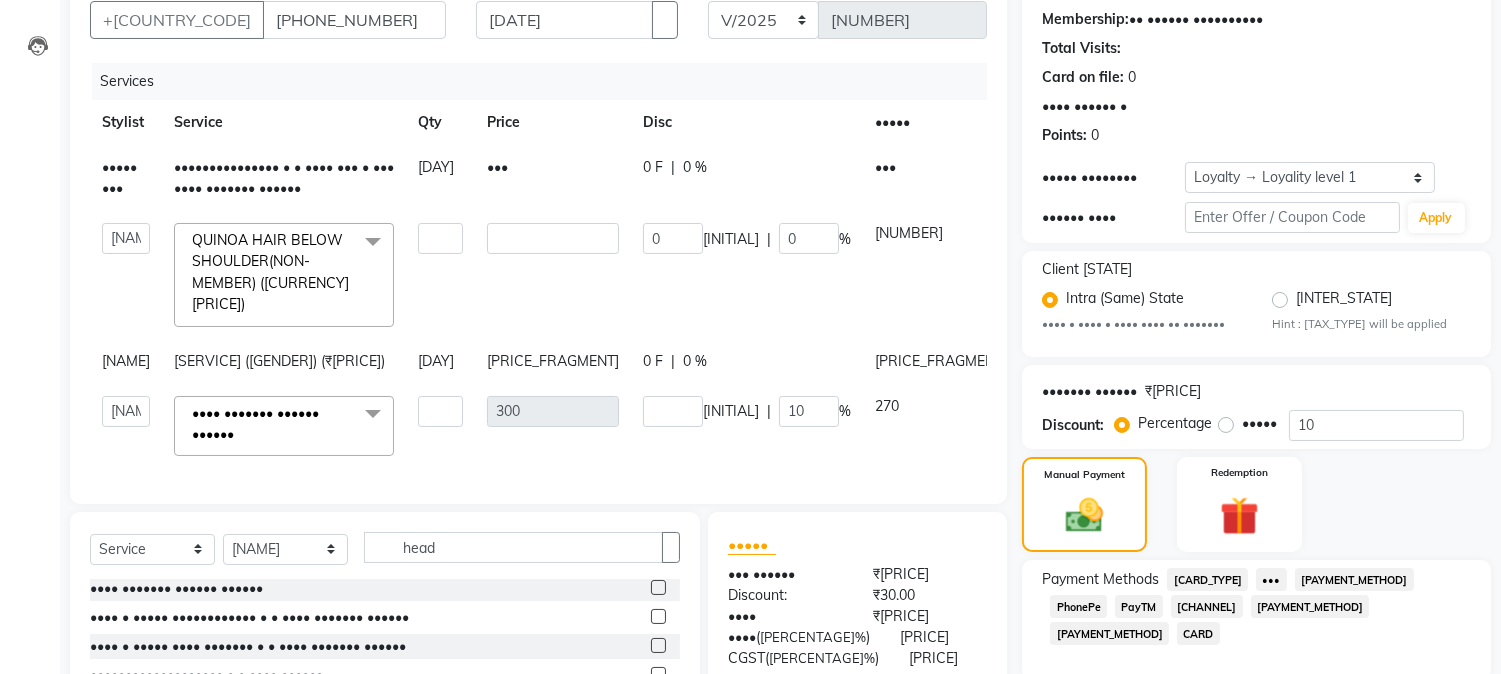 click on "••" at bounding box center (673, 238) 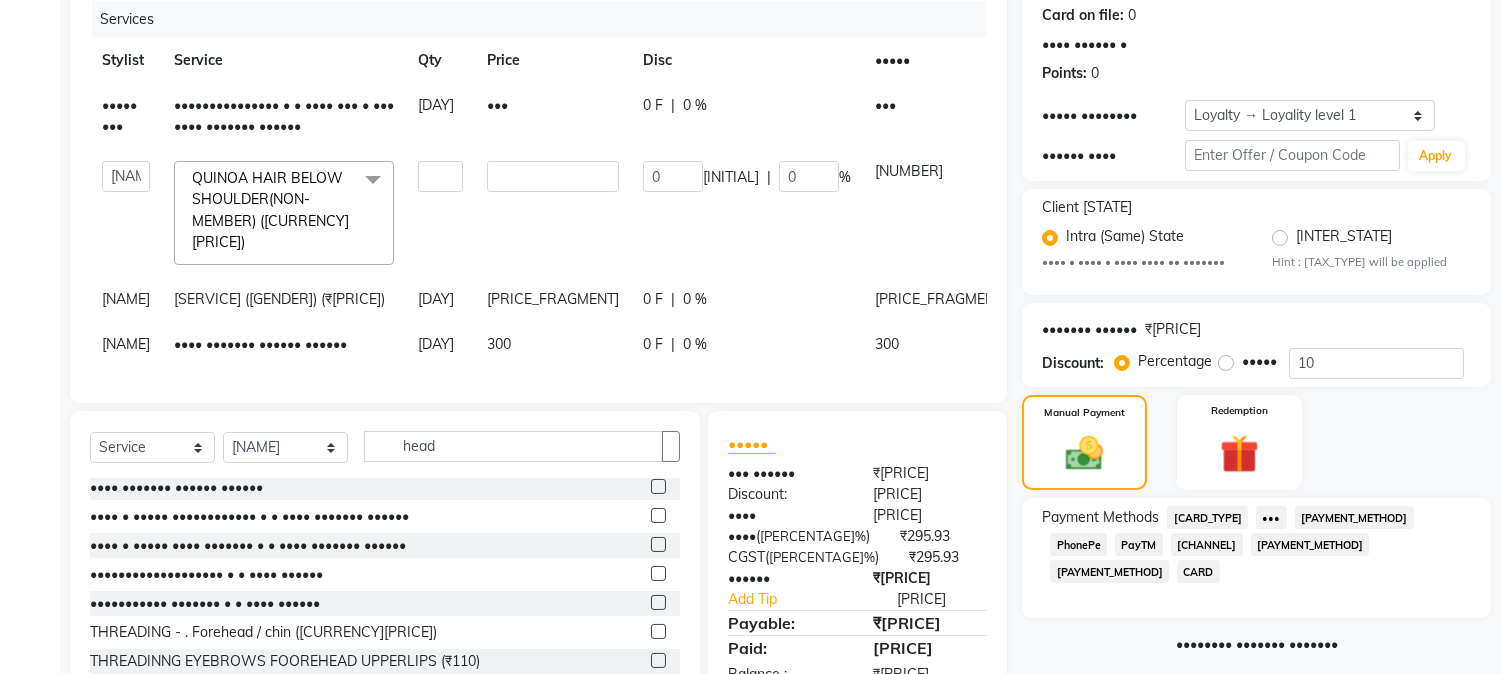 scroll, scrollTop: 303, scrollLeft: 0, axis: vertical 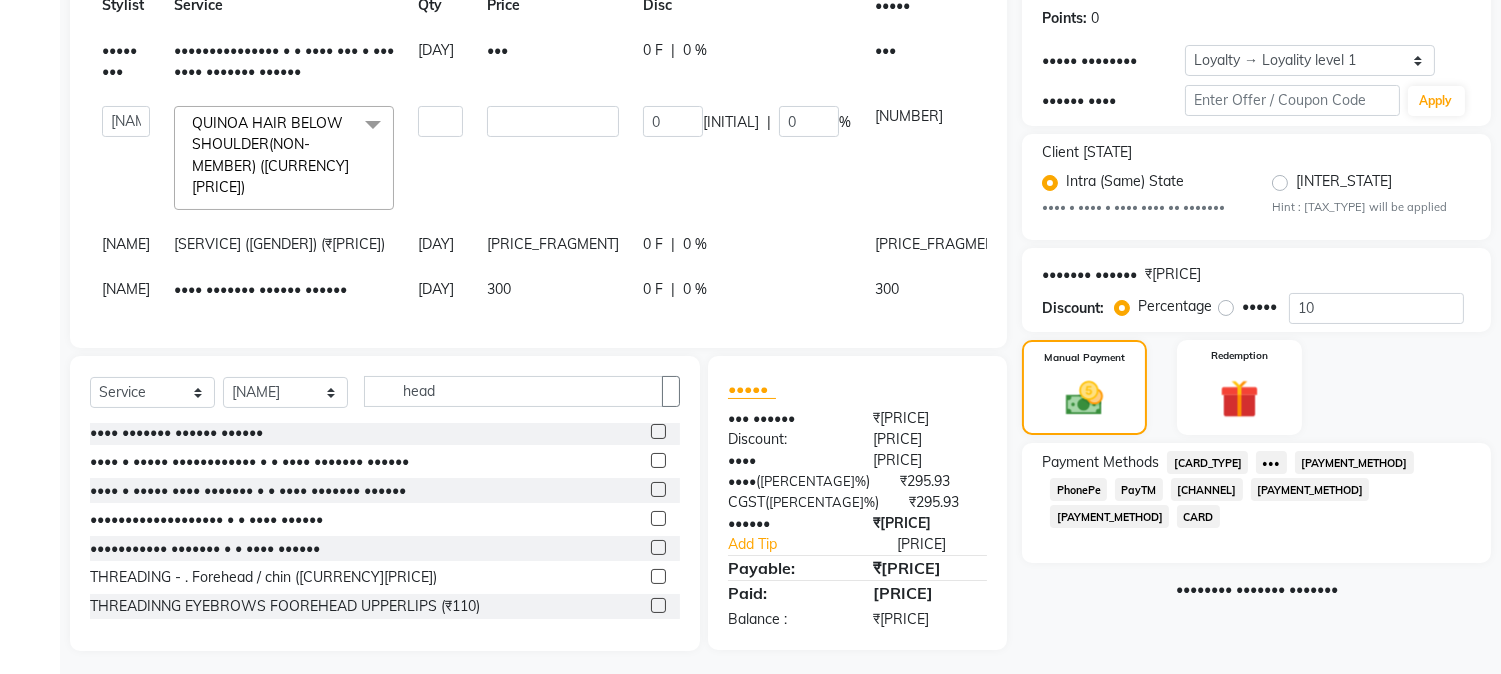 click on "[PAYMENT_METHOD]" at bounding box center (1207, 462) 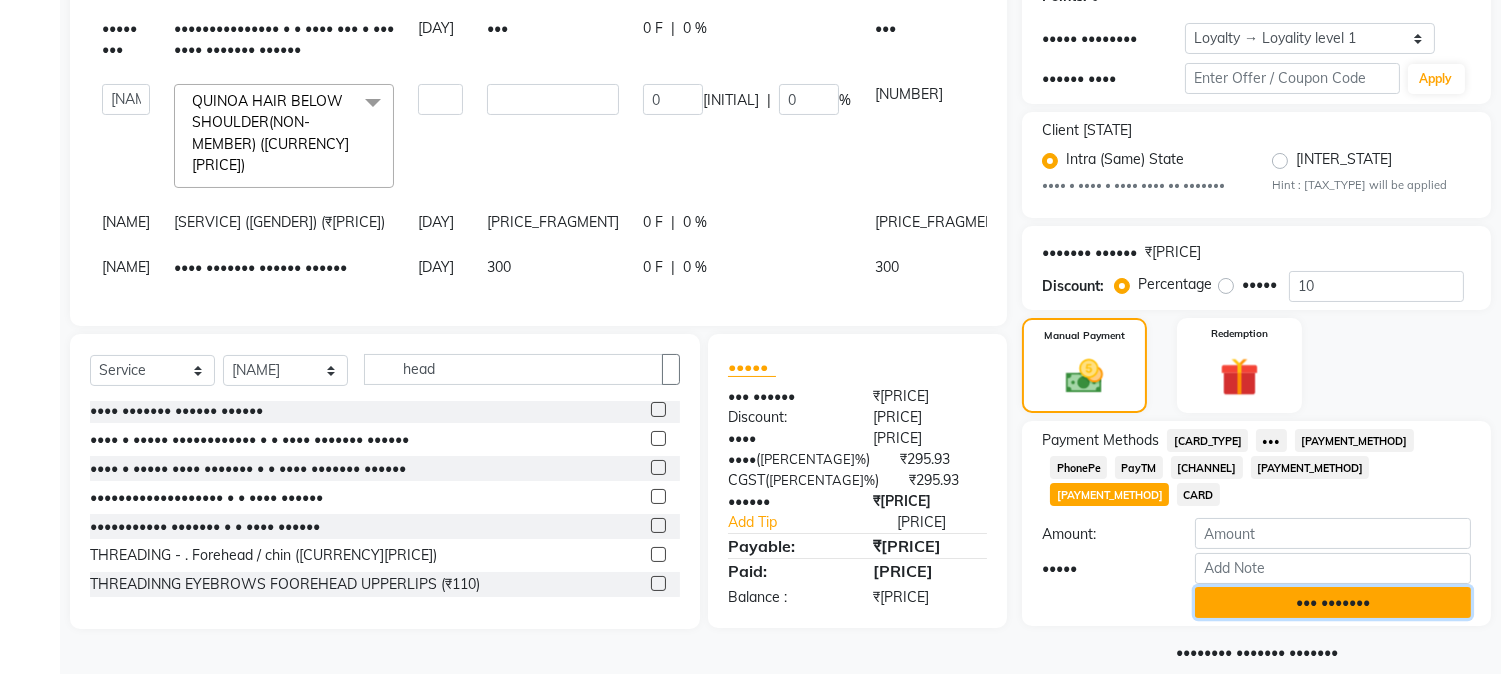 click on "••• •••••••" at bounding box center [1333, 602] 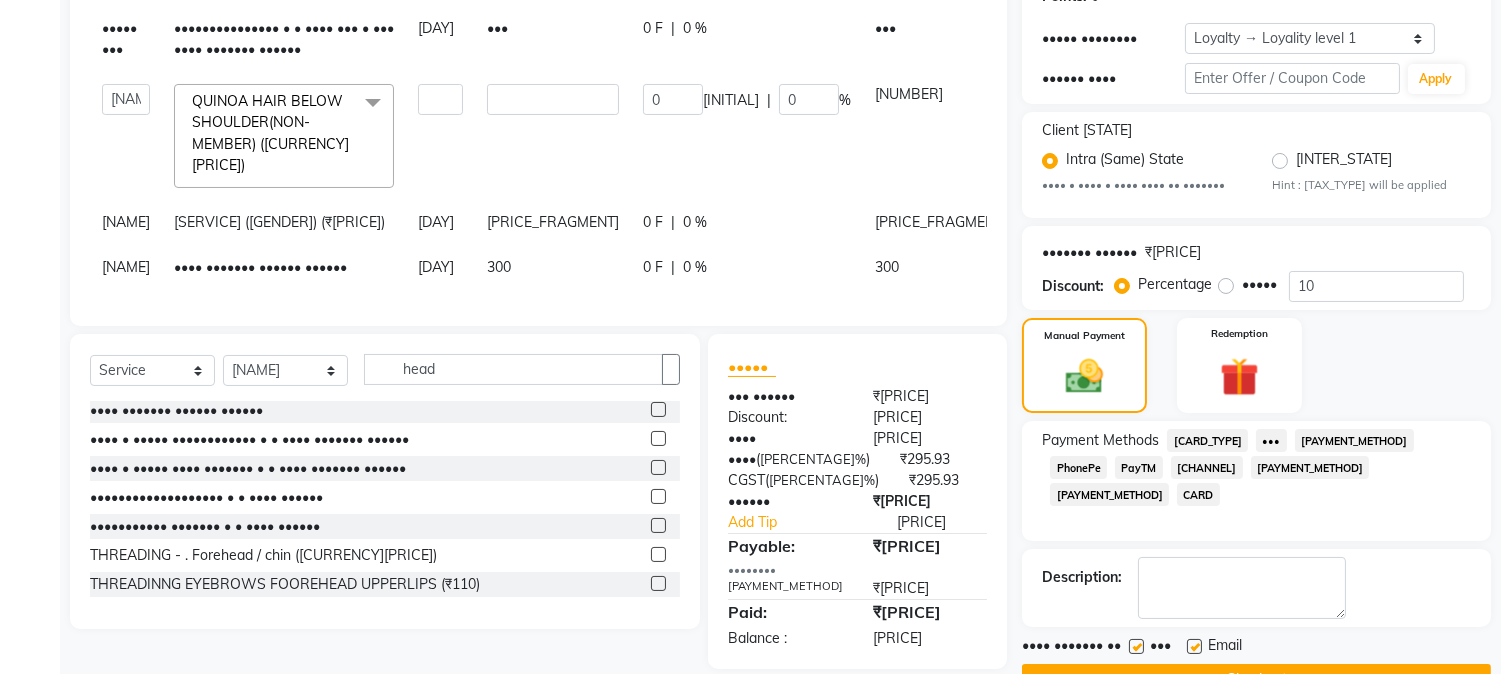scroll, scrollTop: 382, scrollLeft: 0, axis: vertical 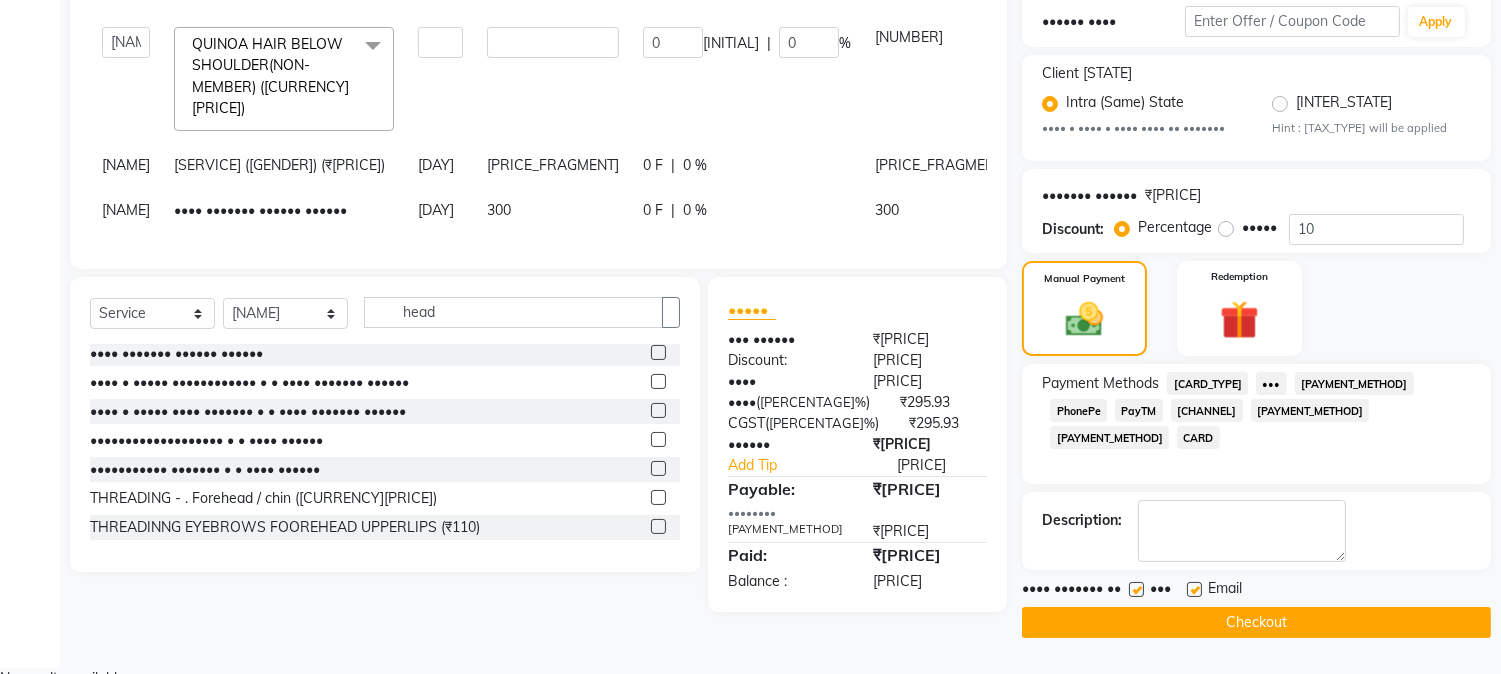 click at bounding box center [1194, 589] 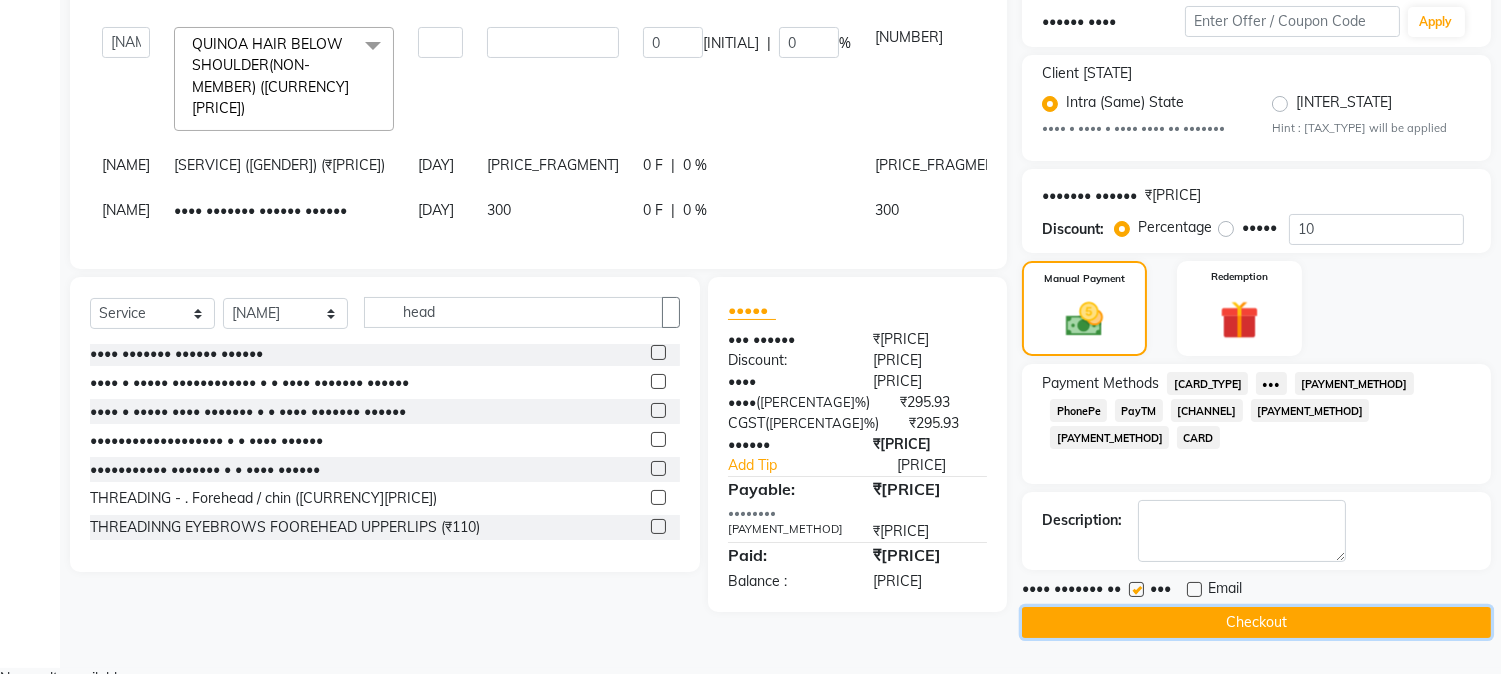 click on "Checkout" at bounding box center (1256, 622) 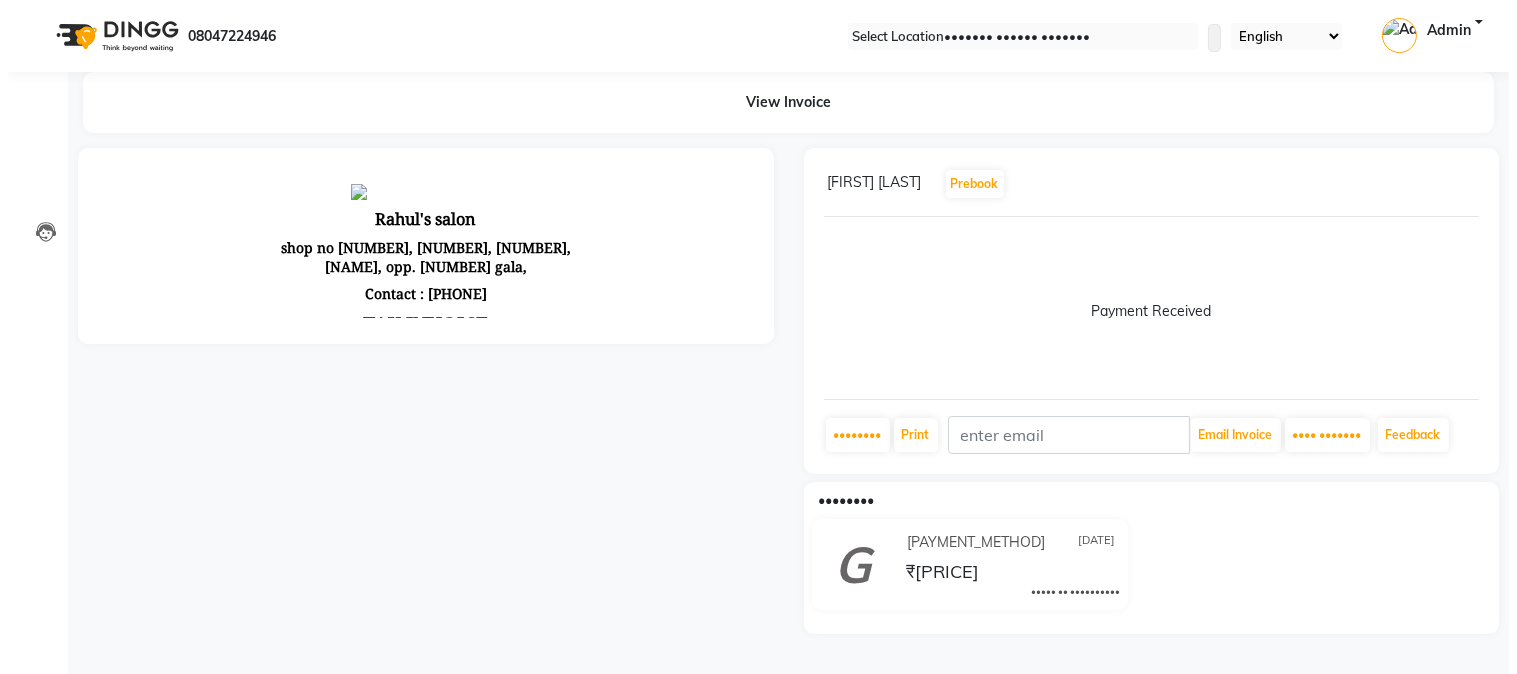 scroll, scrollTop: 0, scrollLeft: 0, axis: both 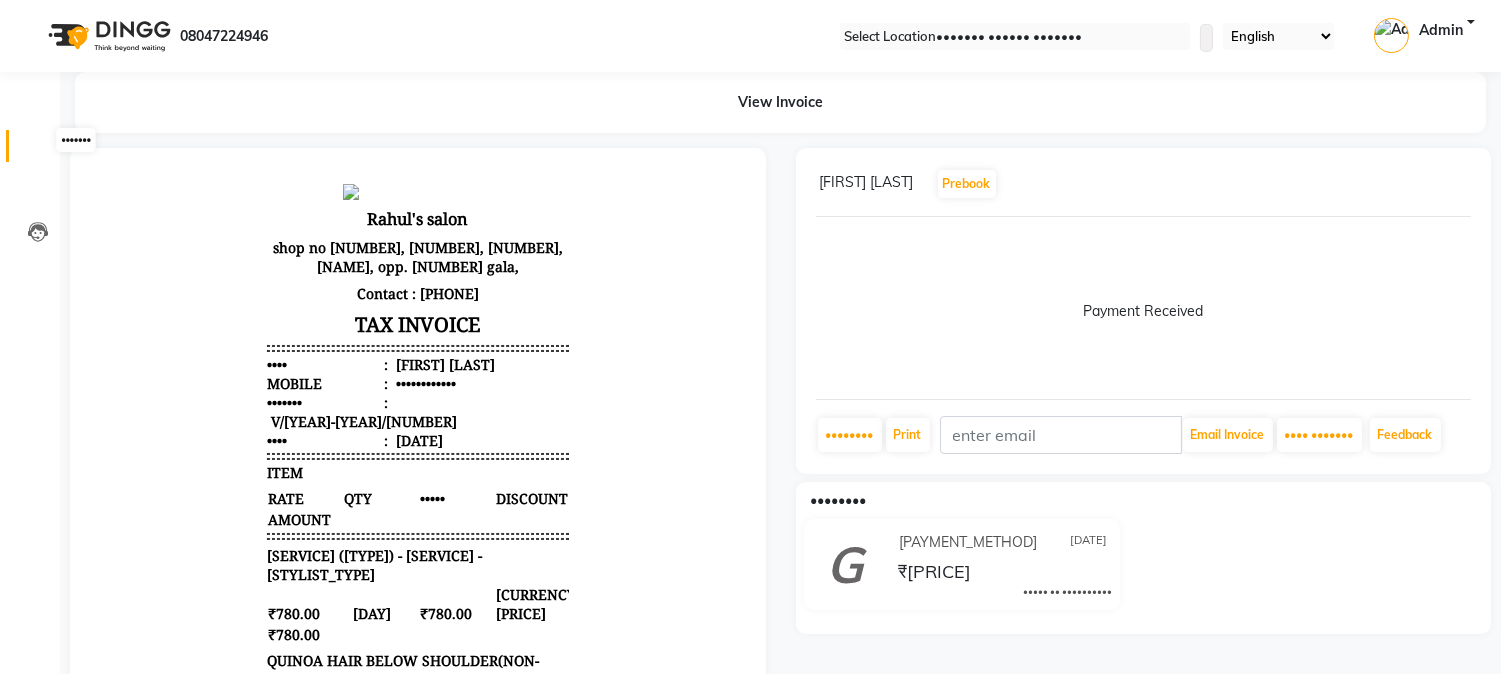 click at bounding box center (38, 151) 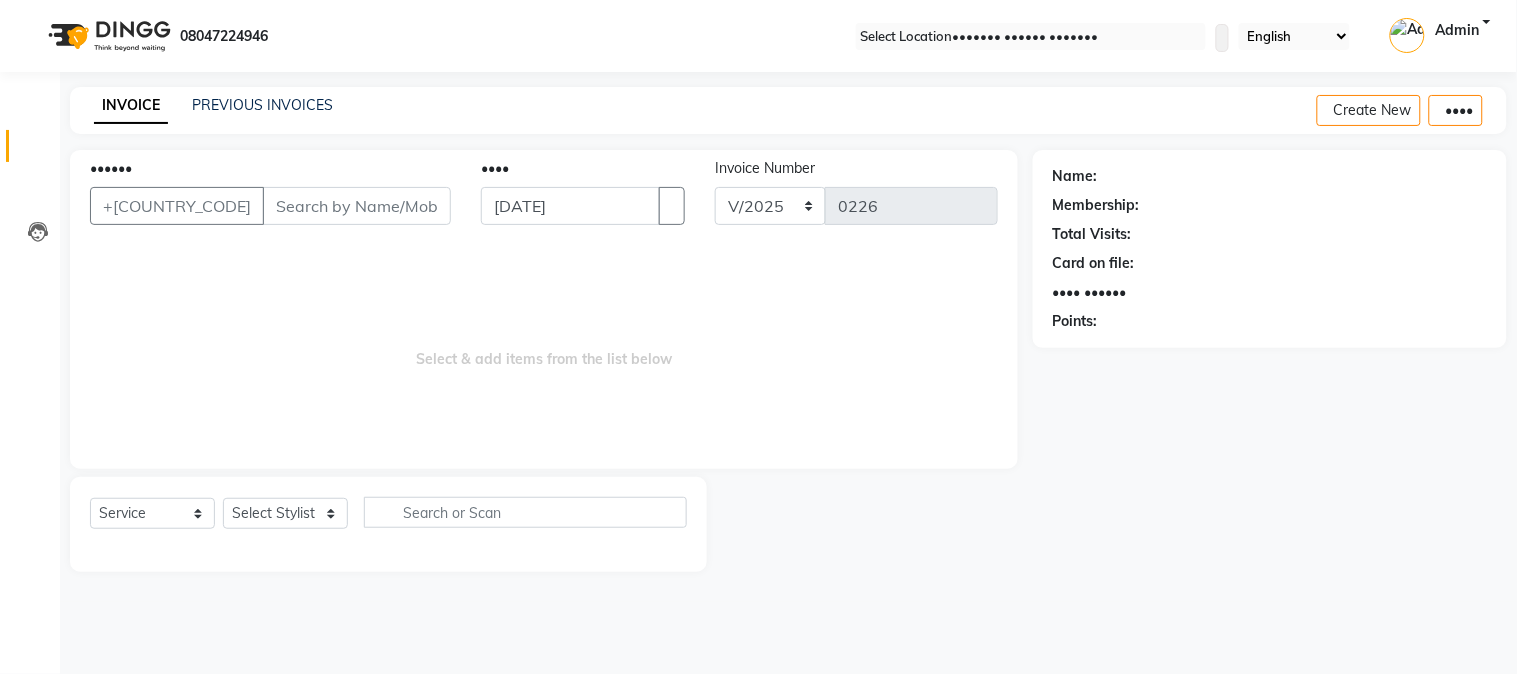 click on "••••••" at bounding box center [357, 206] 